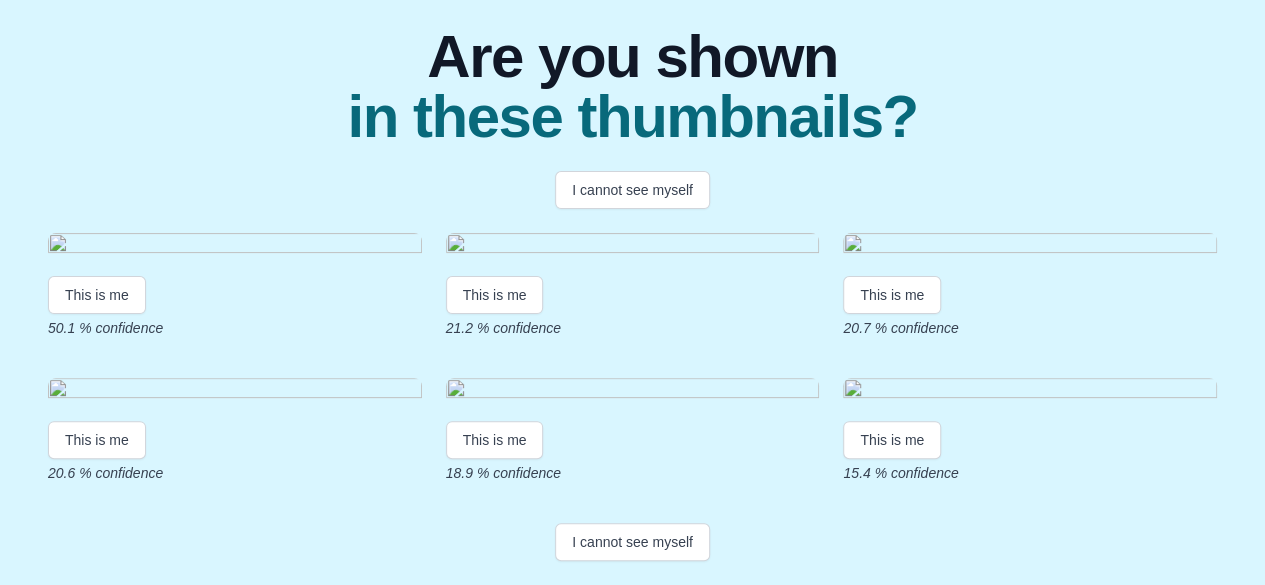 scroll, scrollTop: 512, scrollLeft: 0, axis: vertical 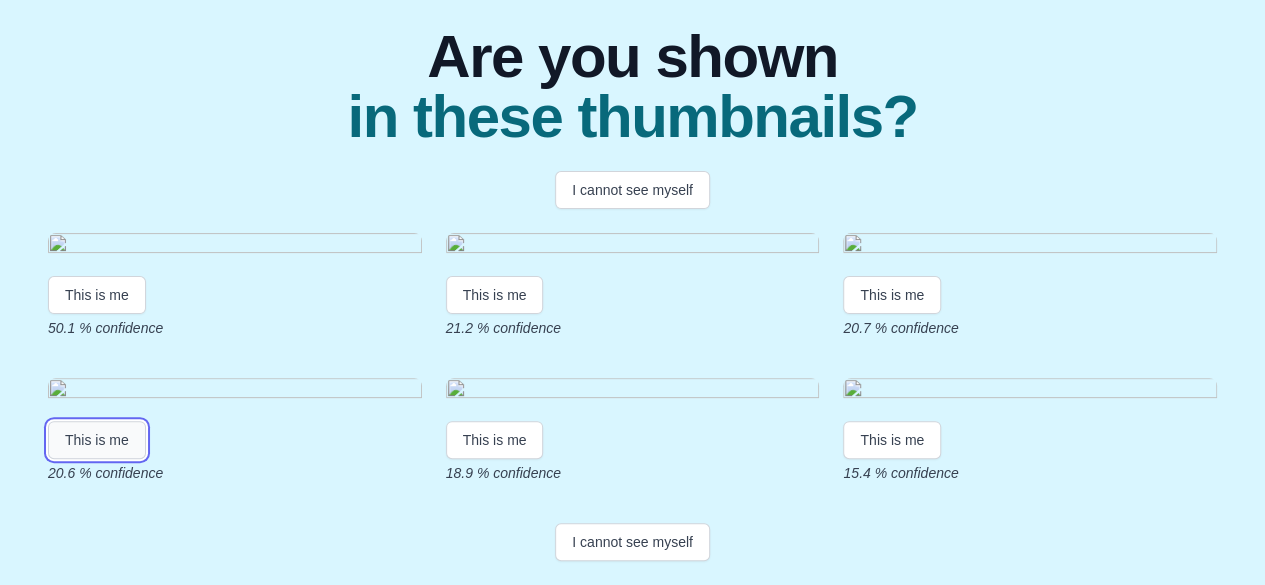 click on "This is me" at bounding box center [97, 440] 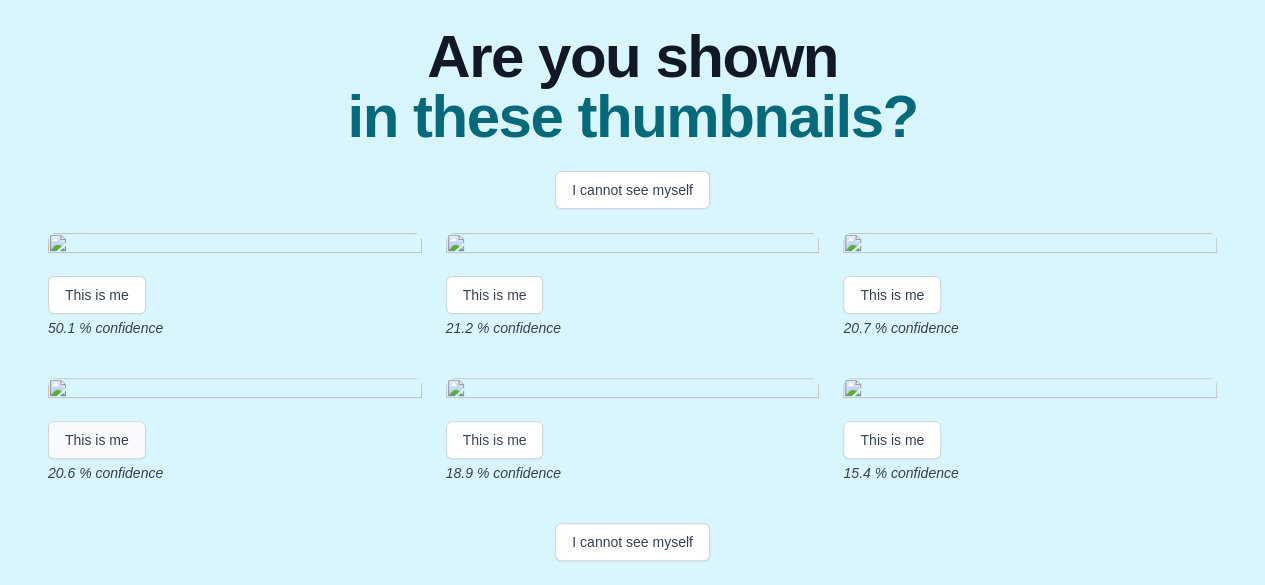 scroll, scrollTop: 36, scrollLeft: 0, axis: vertical 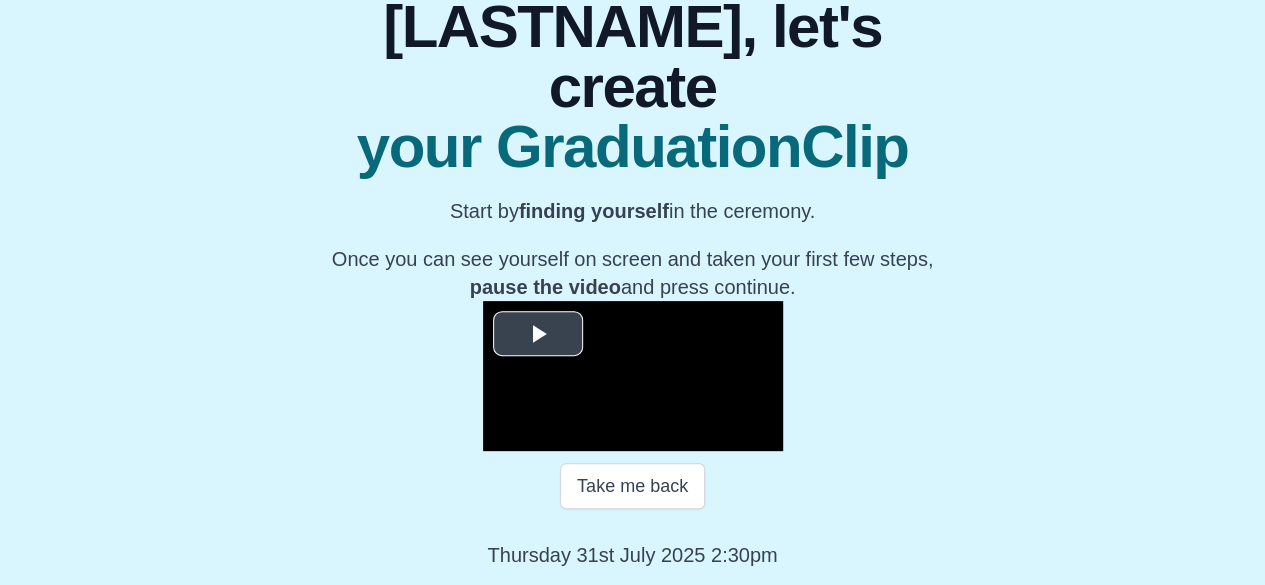 click at bounding box center [538, 334] 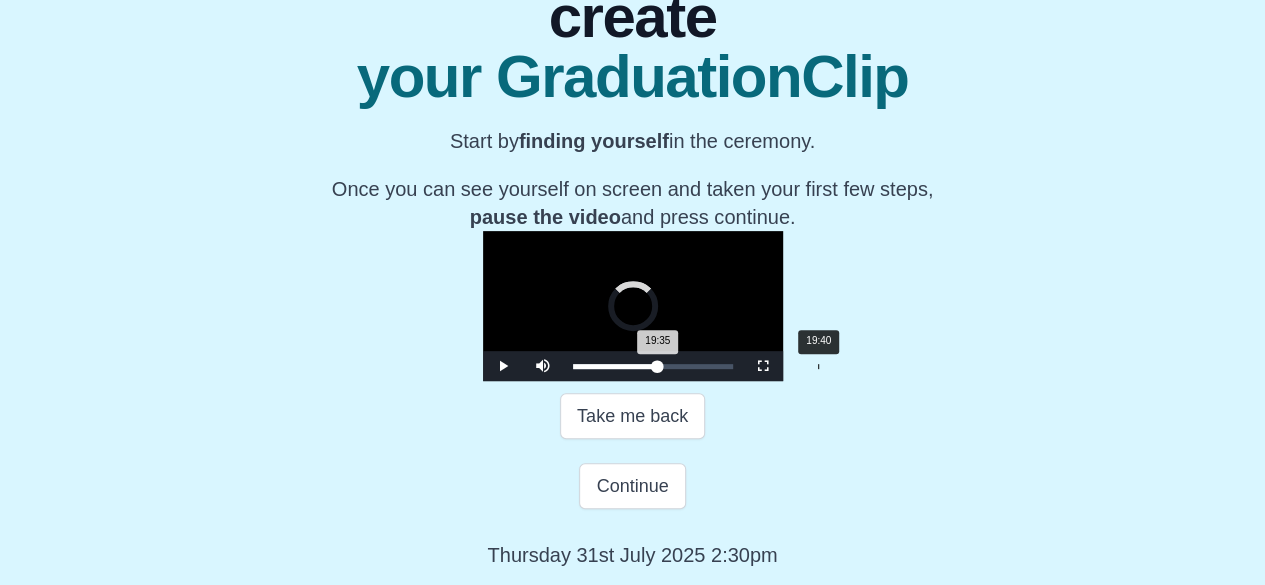 click on "19:35 Progress : 0%" at bounding box center (615, 366) 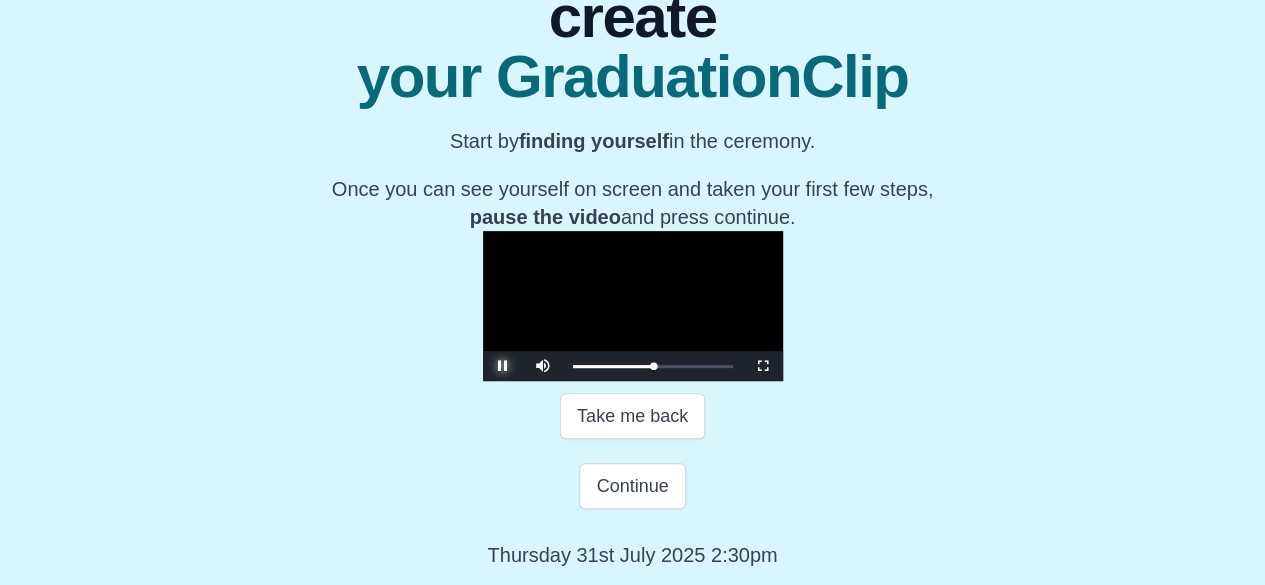 click at bounding box center (503, 366) 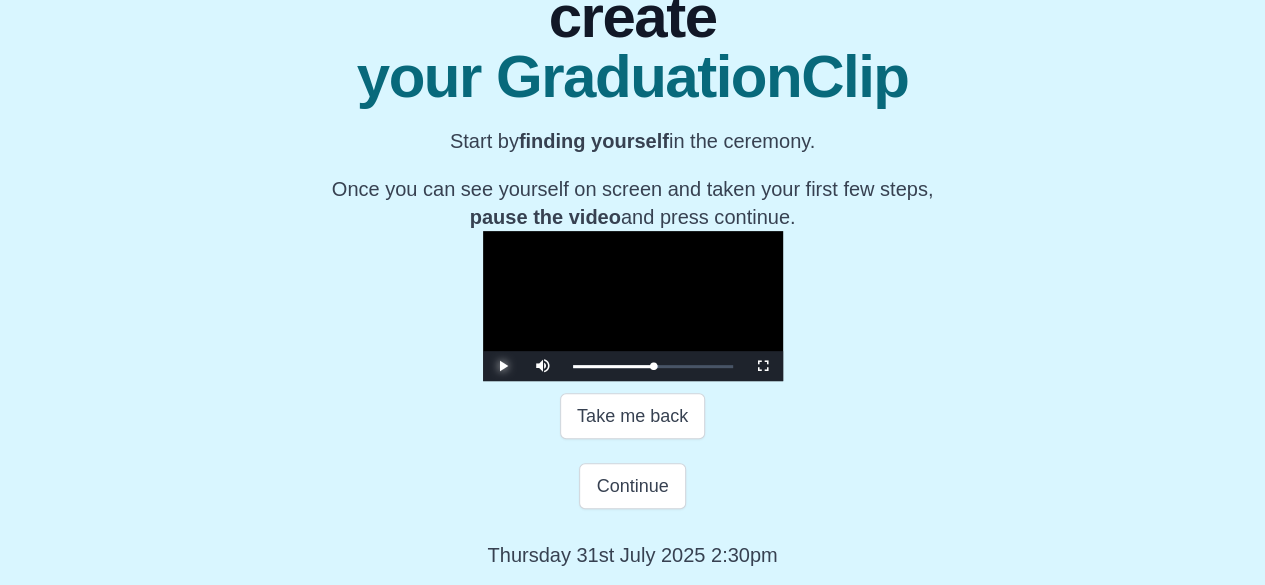 click at bounding box center (503, 366) 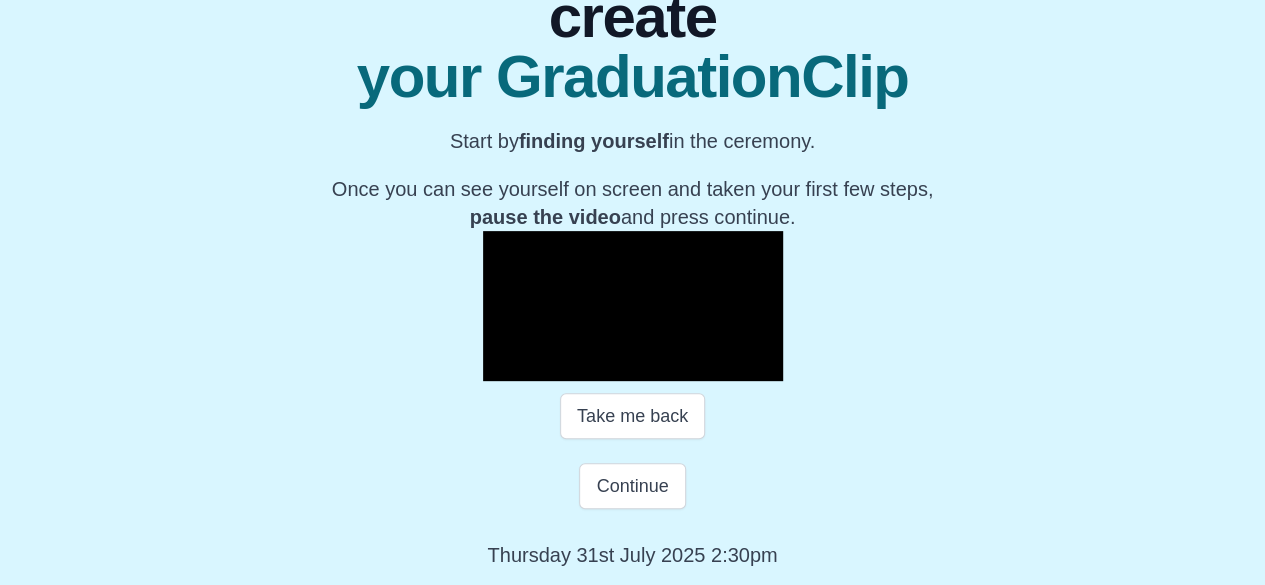 scroll, scrollTop: 400, scrollLeft: 0, axis: vertical 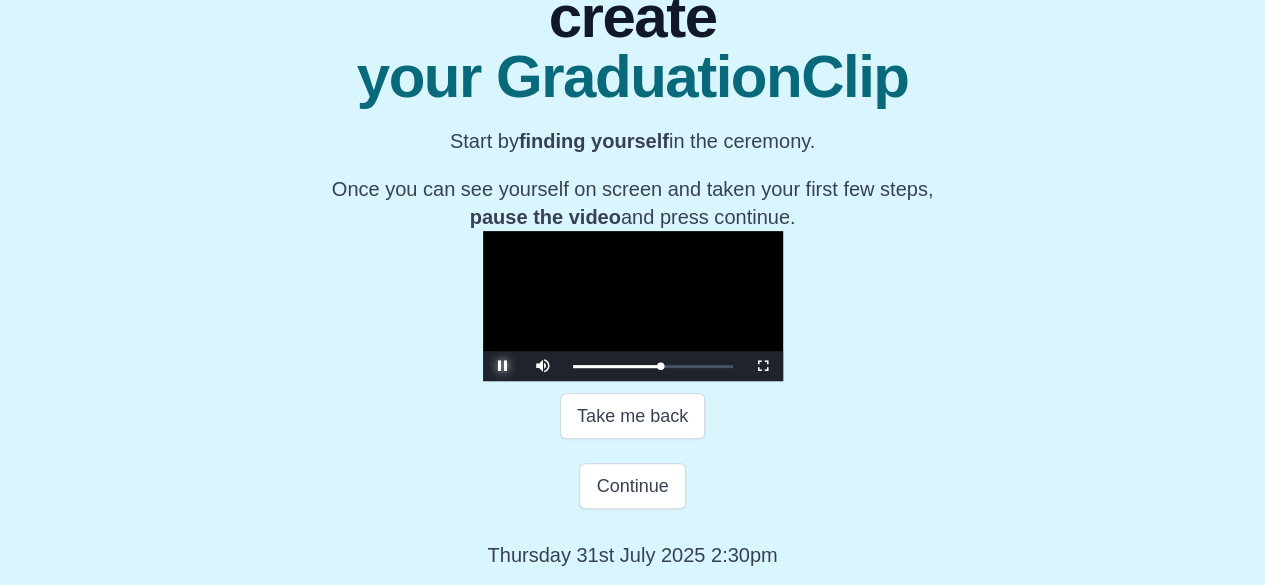 click at bounding box center [503, 366] 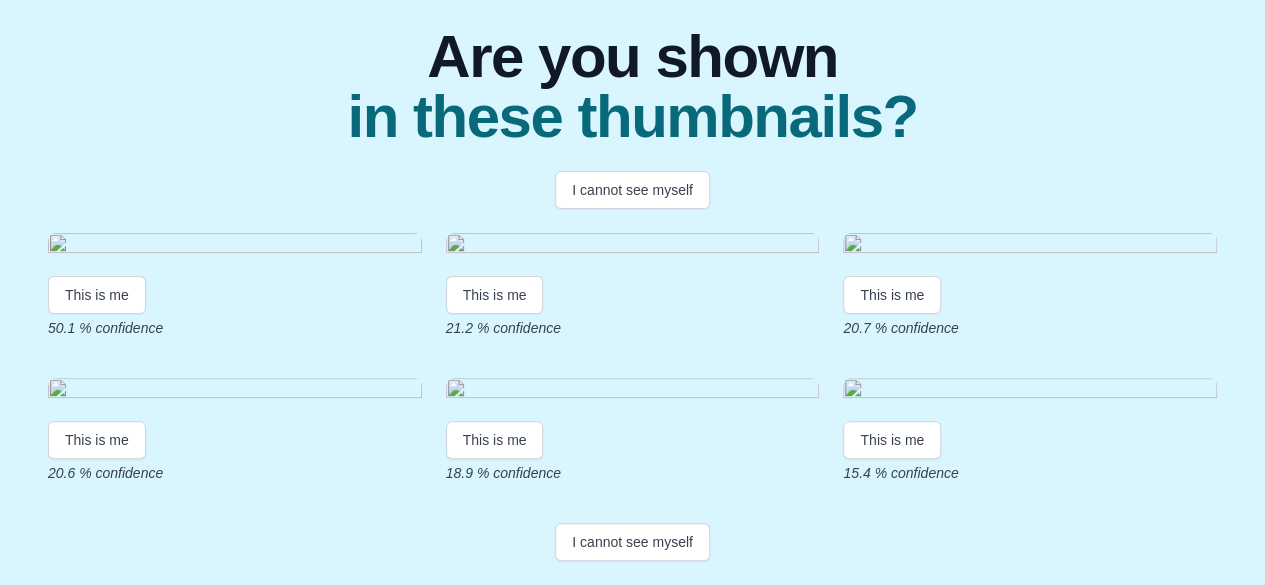 scroll, scrollTop: 512, scrollLeft: 0, axis: vertical 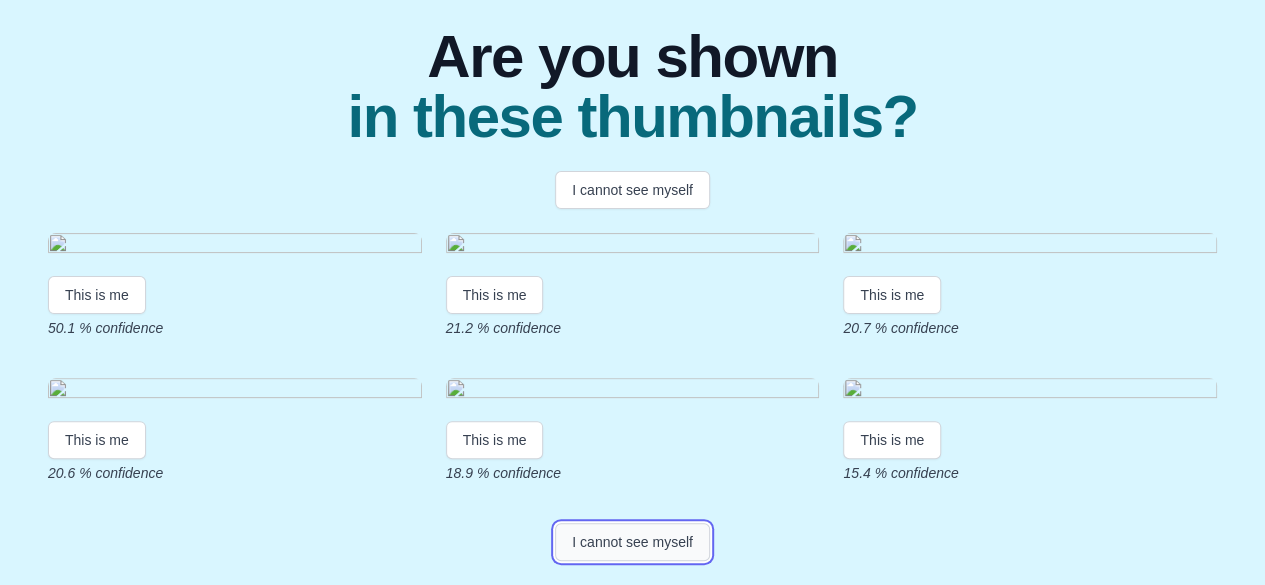 click on "I cannot see myself" at bounding box center (632, 542) 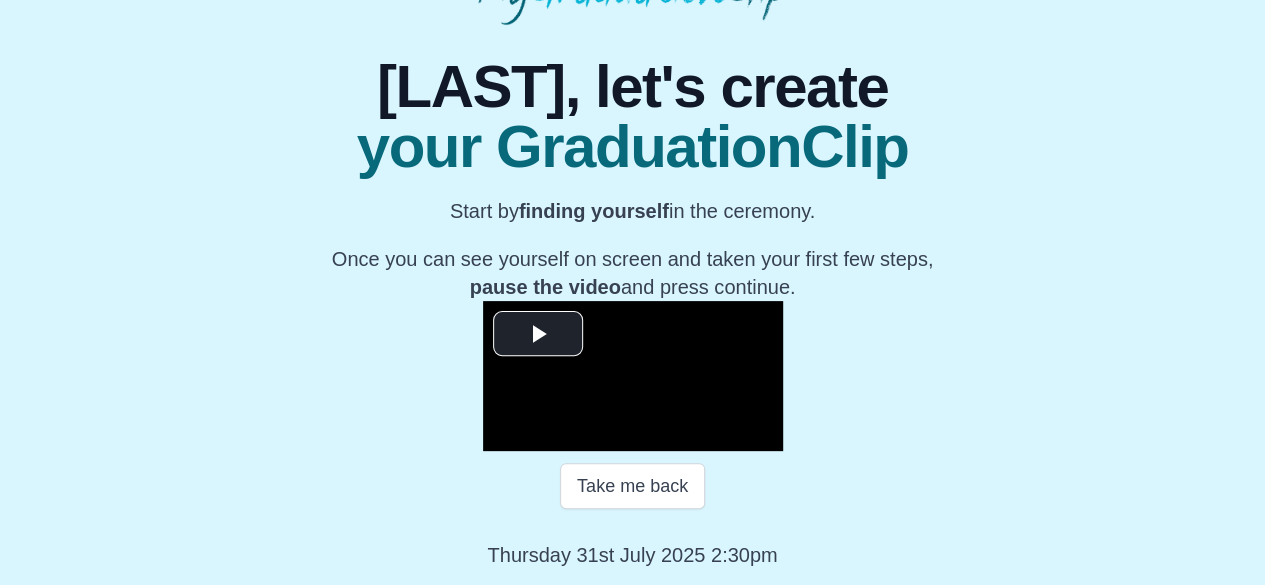 scroll, scrollTop: 390, scrollLeft: 0, axis: vertical 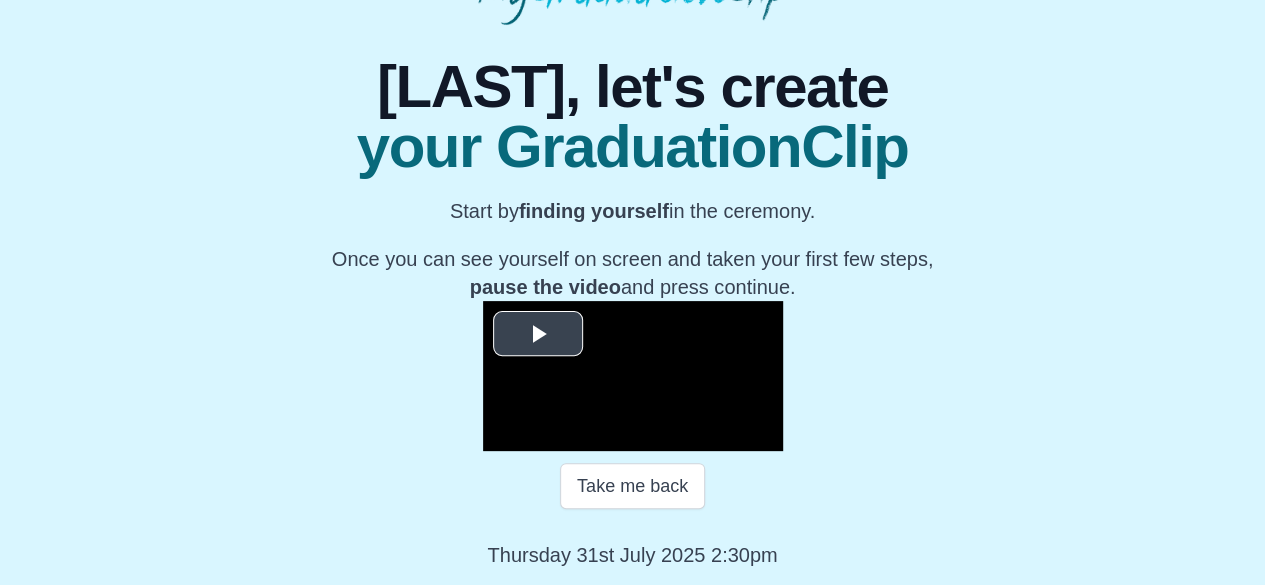 click at bounding box center (538, 334) 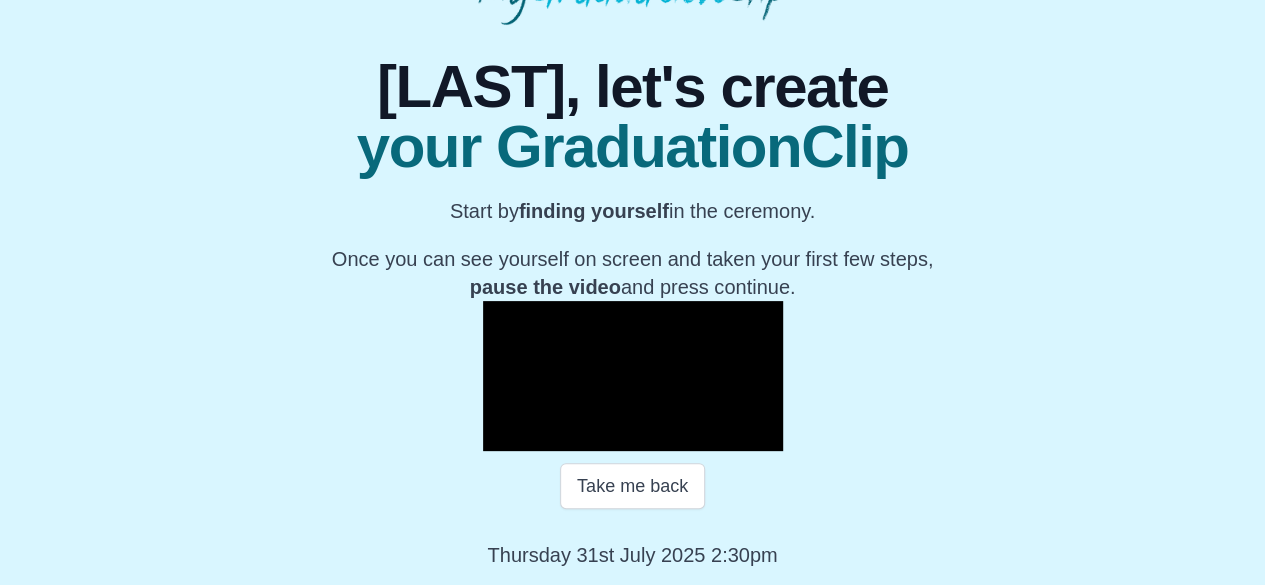 scroll, scrollTop: 390, scrollLeft: 0, axis: vertical 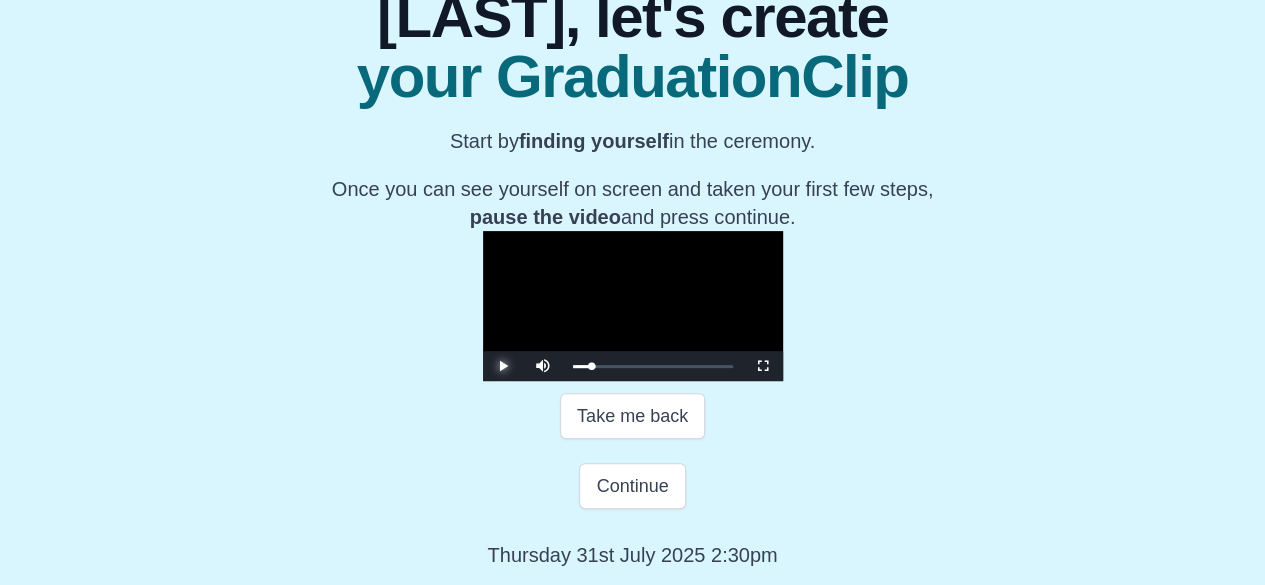 click at bounding box center (503, 366) 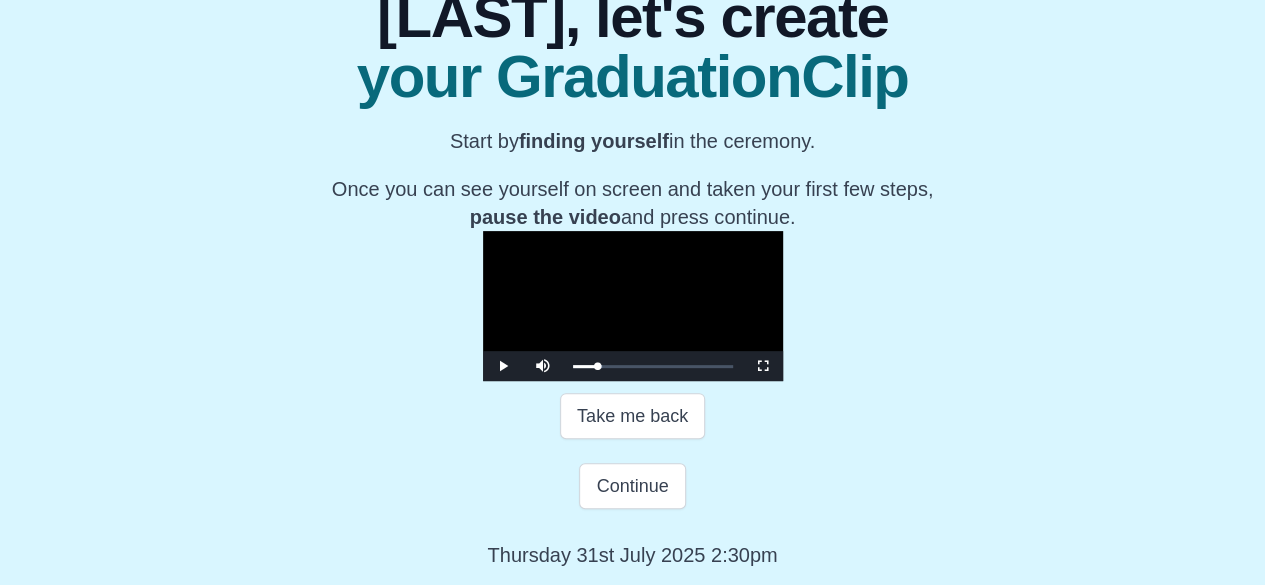 click at bounding box center [633, 306] 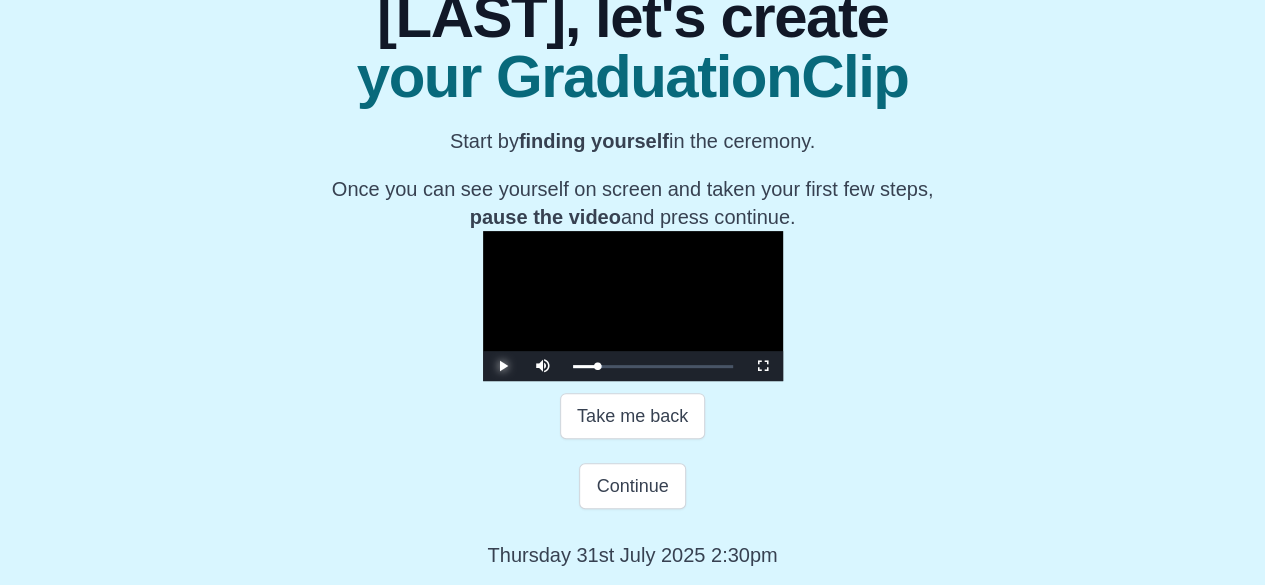 click at bounding box center (503, 366) 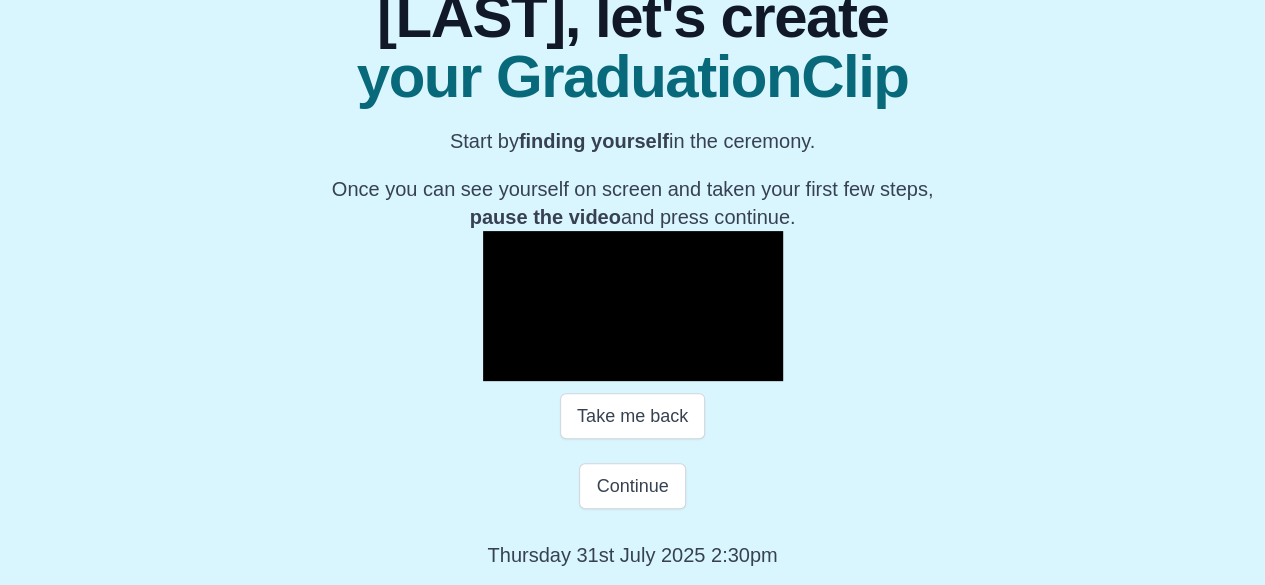 type 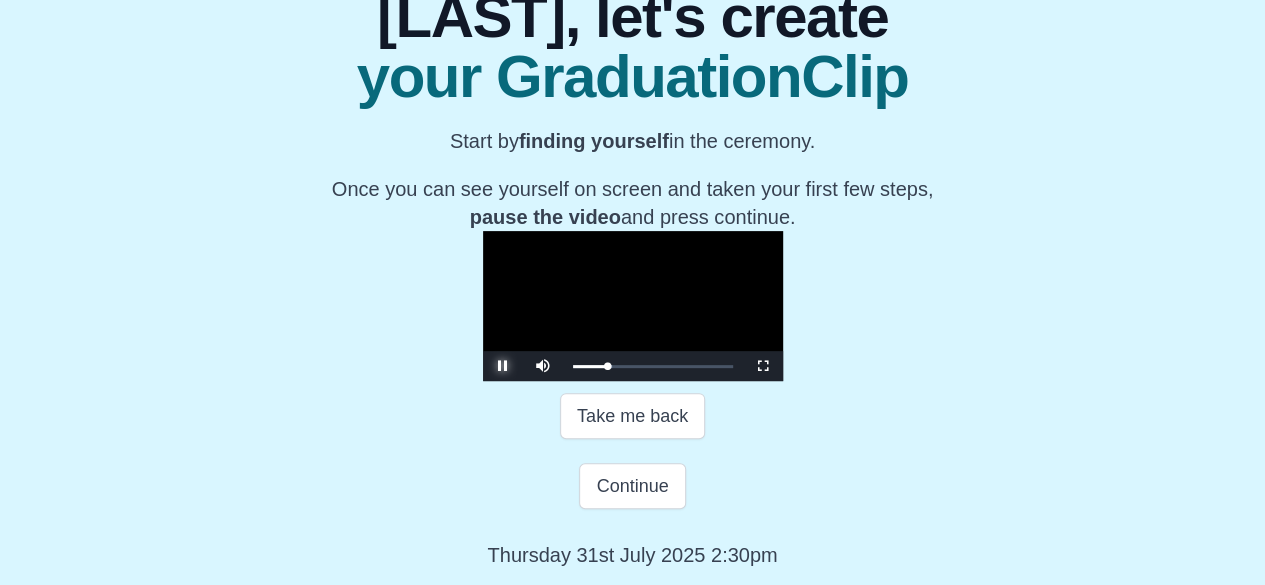 scroll, scrollTop: 410, scrollLeft: 0, axis: vertical 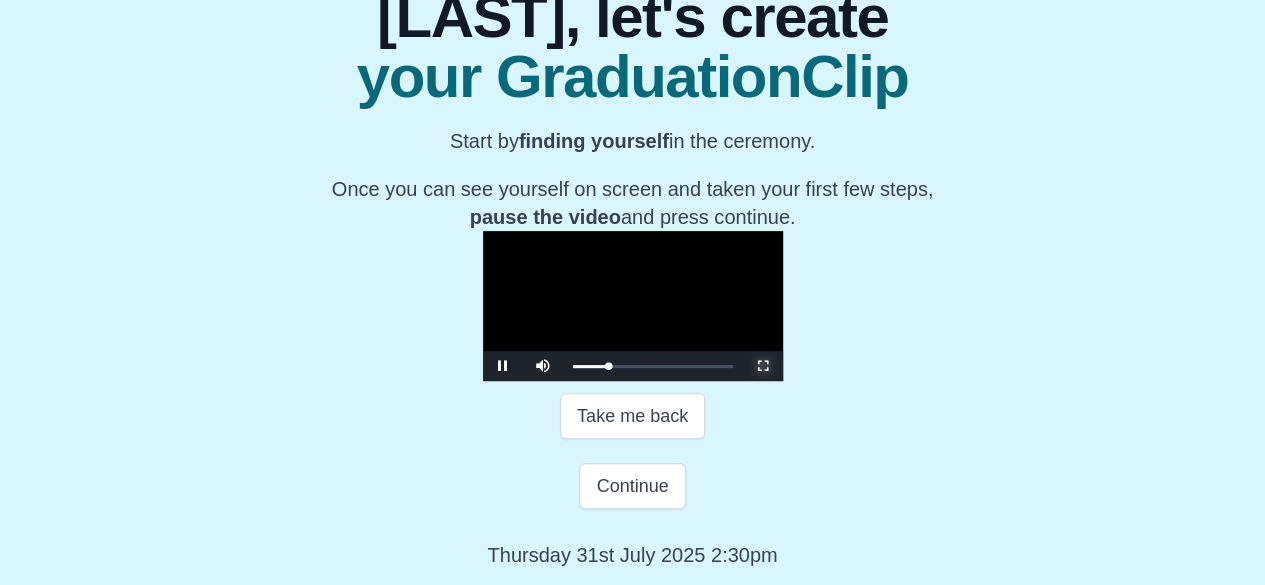 click at bounding box center [763, 366] 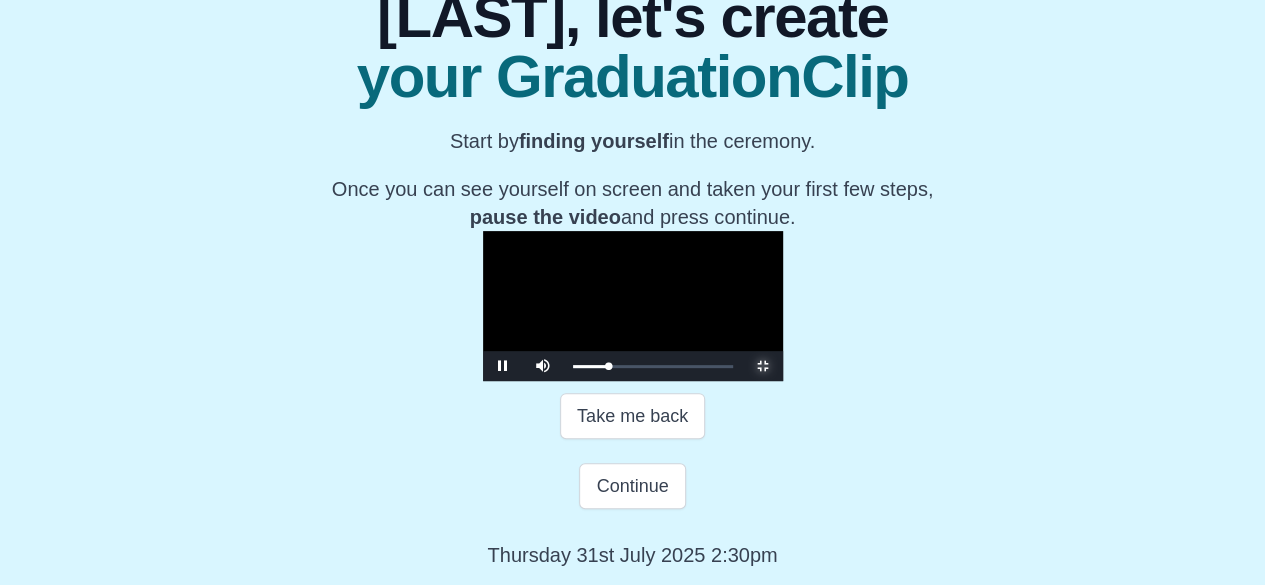 scroll, scrollTop: 0, scrollLeft: 0, axis: both 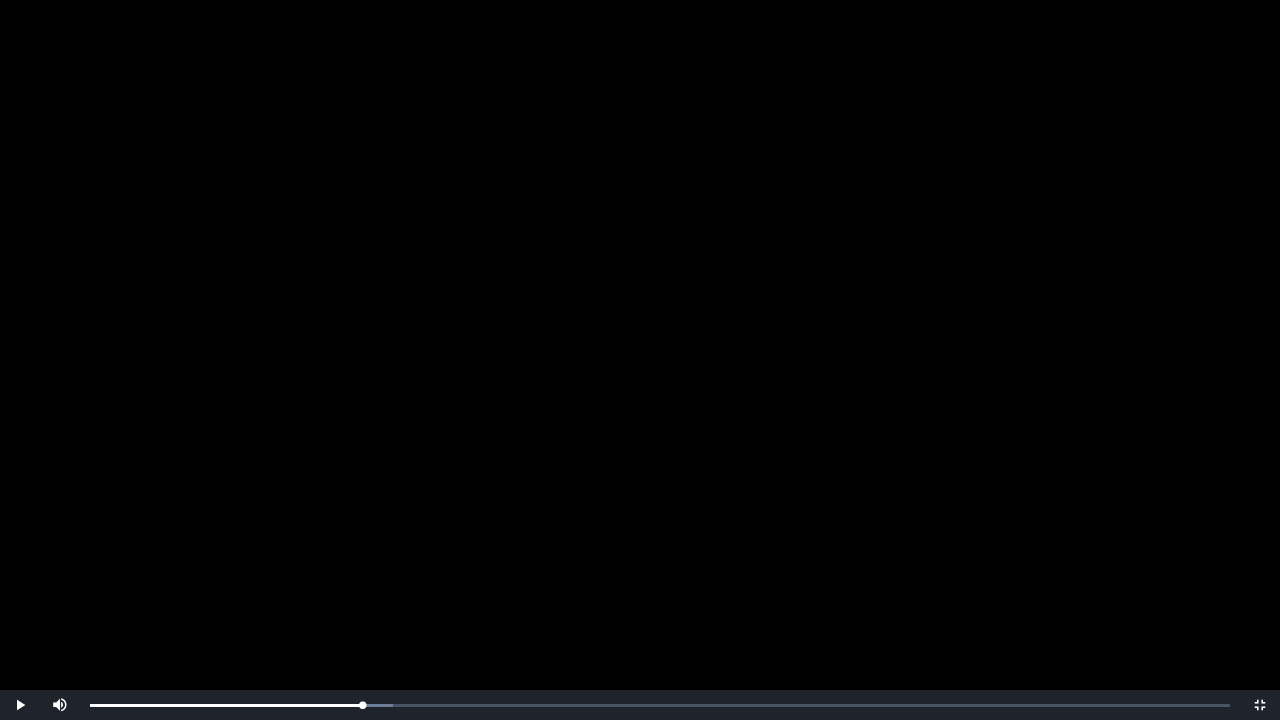 click at bounding box center [640, 360] 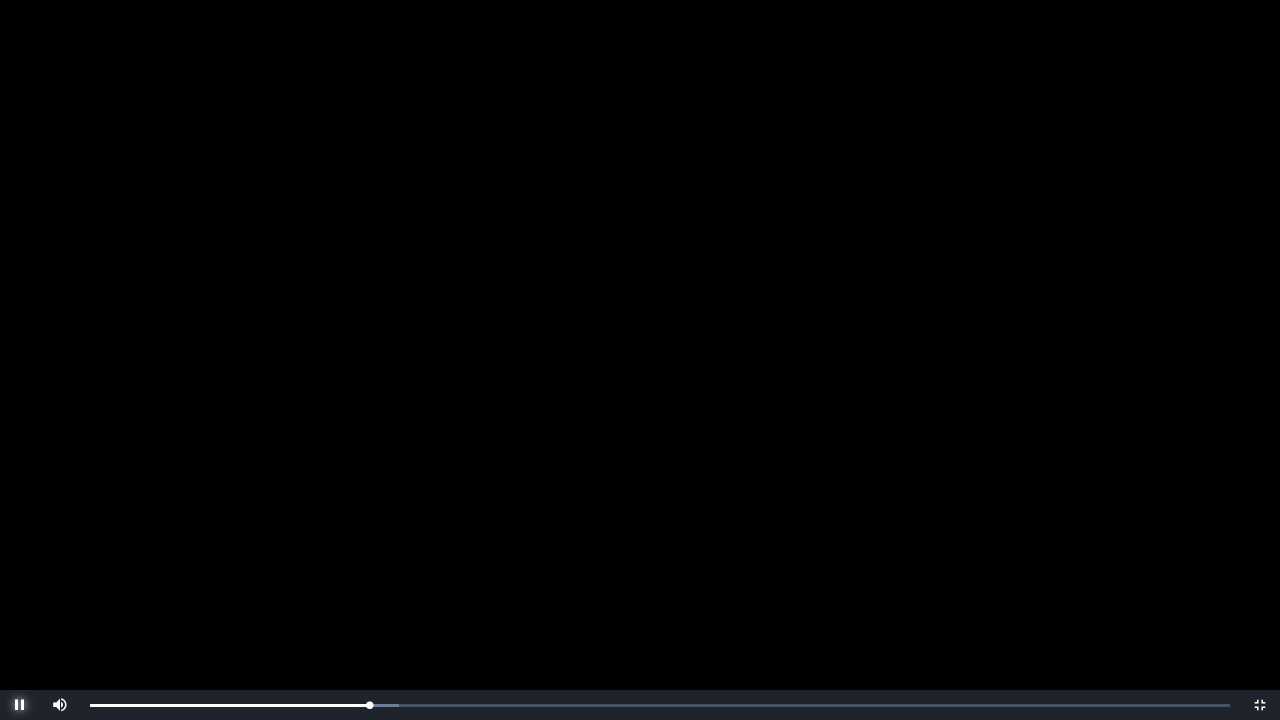 click at bounding box center [20, 705] 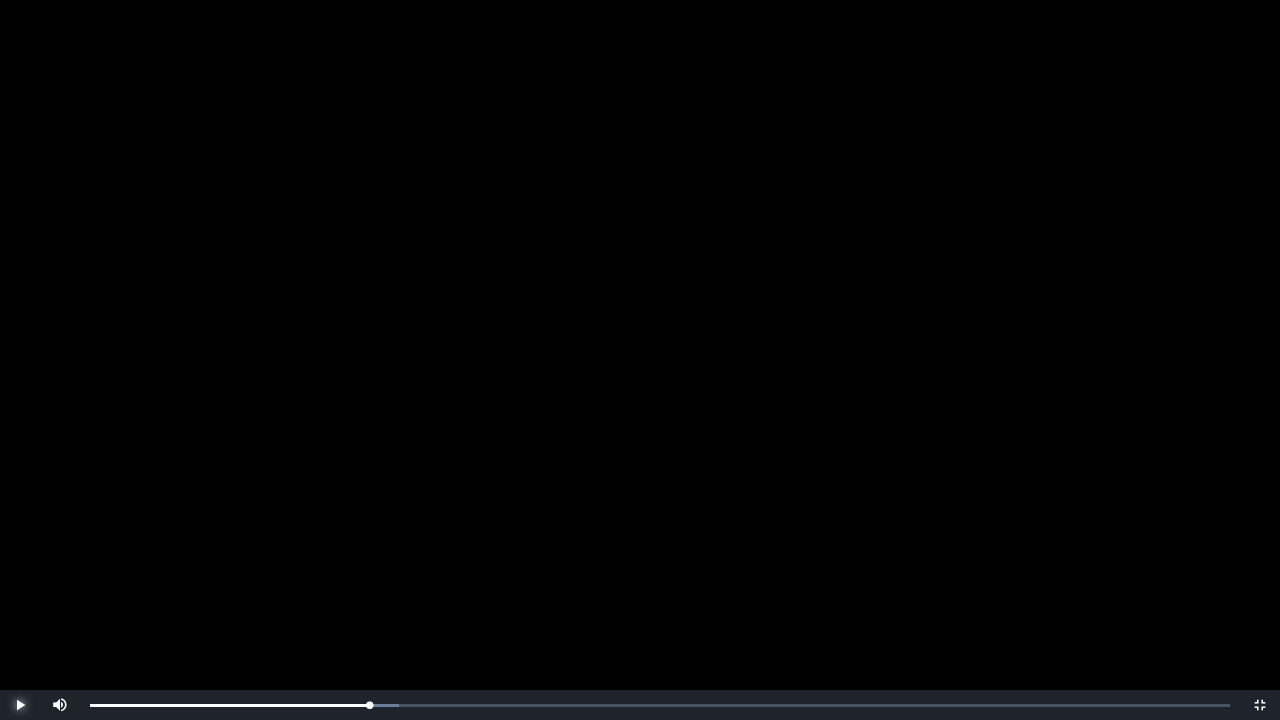 click at bounding box center [20, 705] 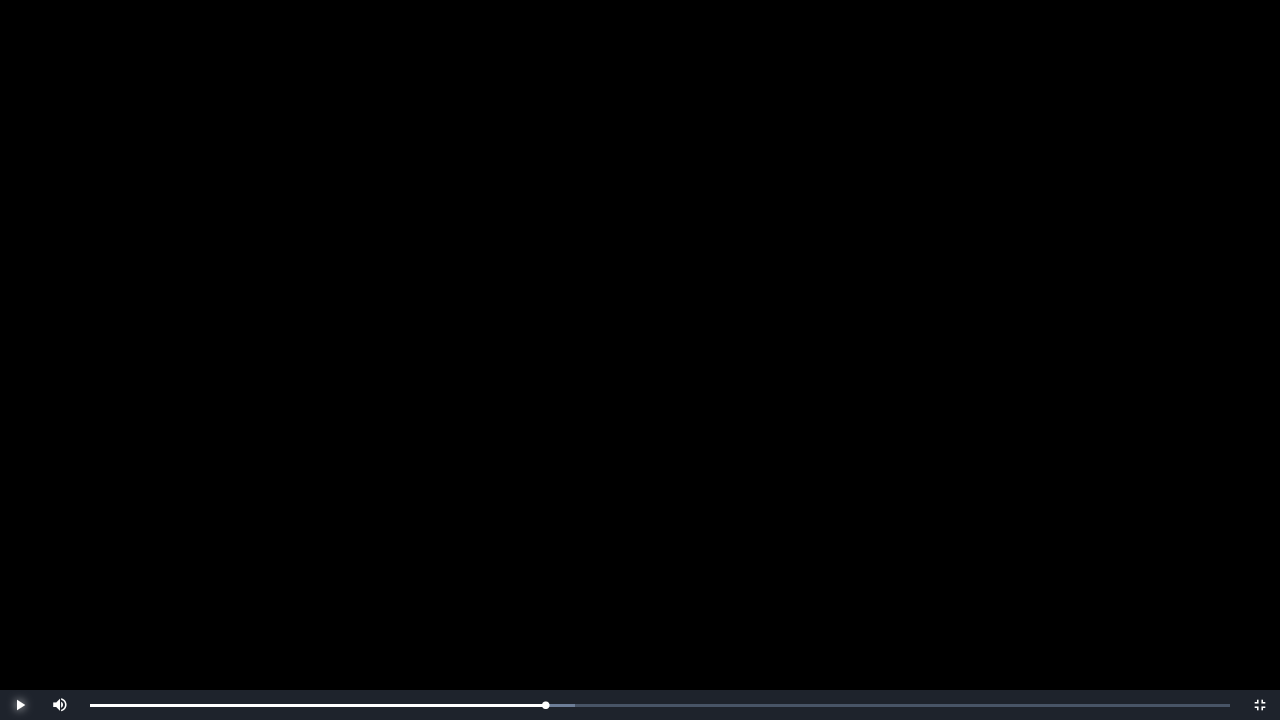 click at bounding box center [20, 705] 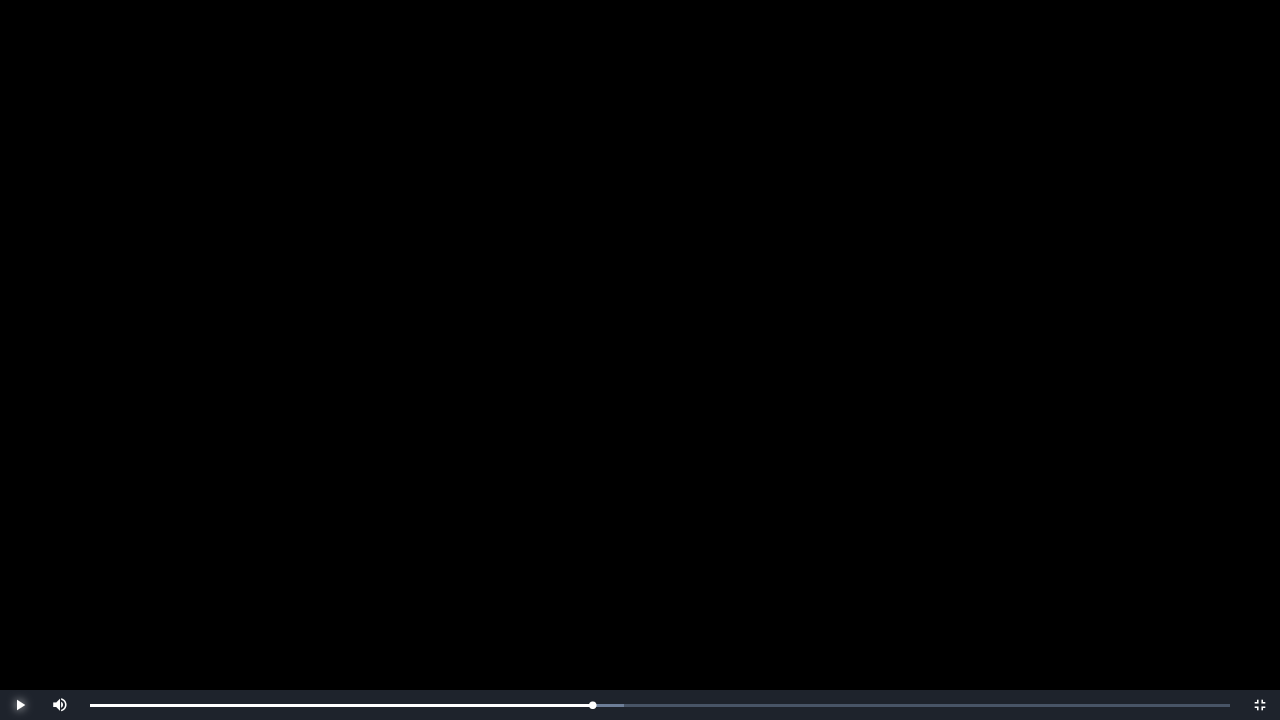 click at bounding box center [20, 705] 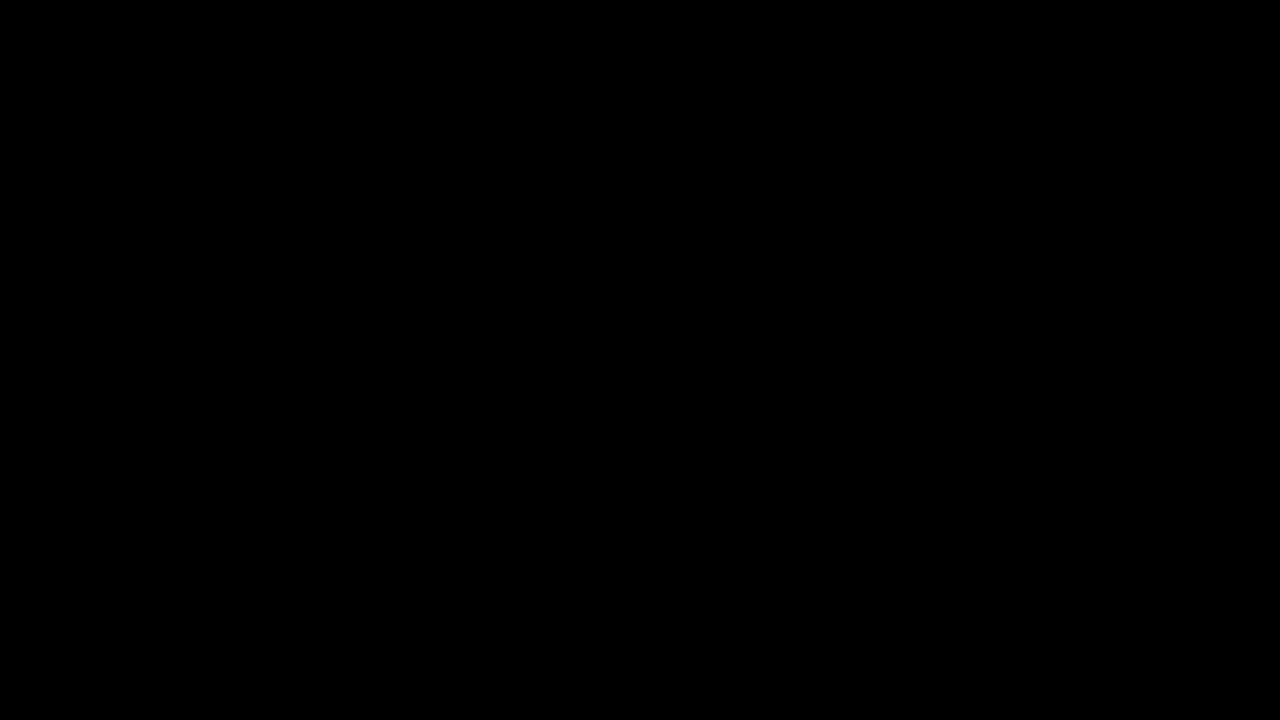click on "Pause" at bounding box center (20, 705) 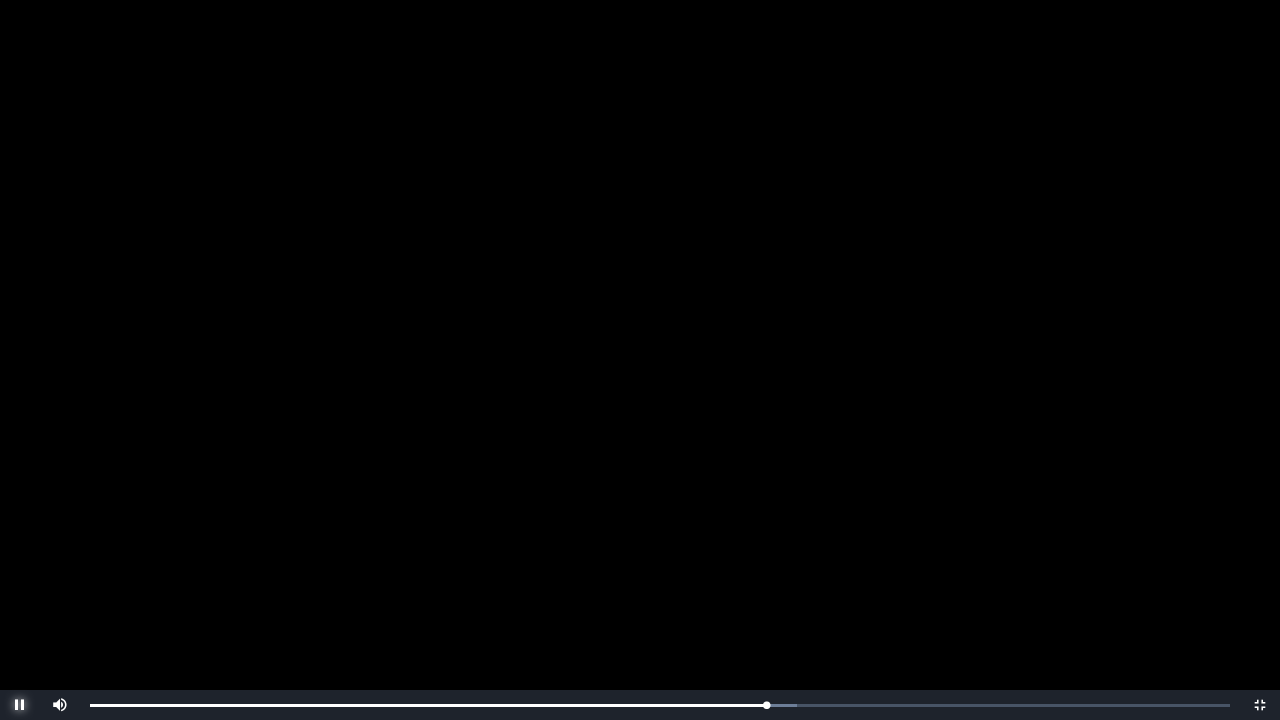 click at bounding box center (20, 705) 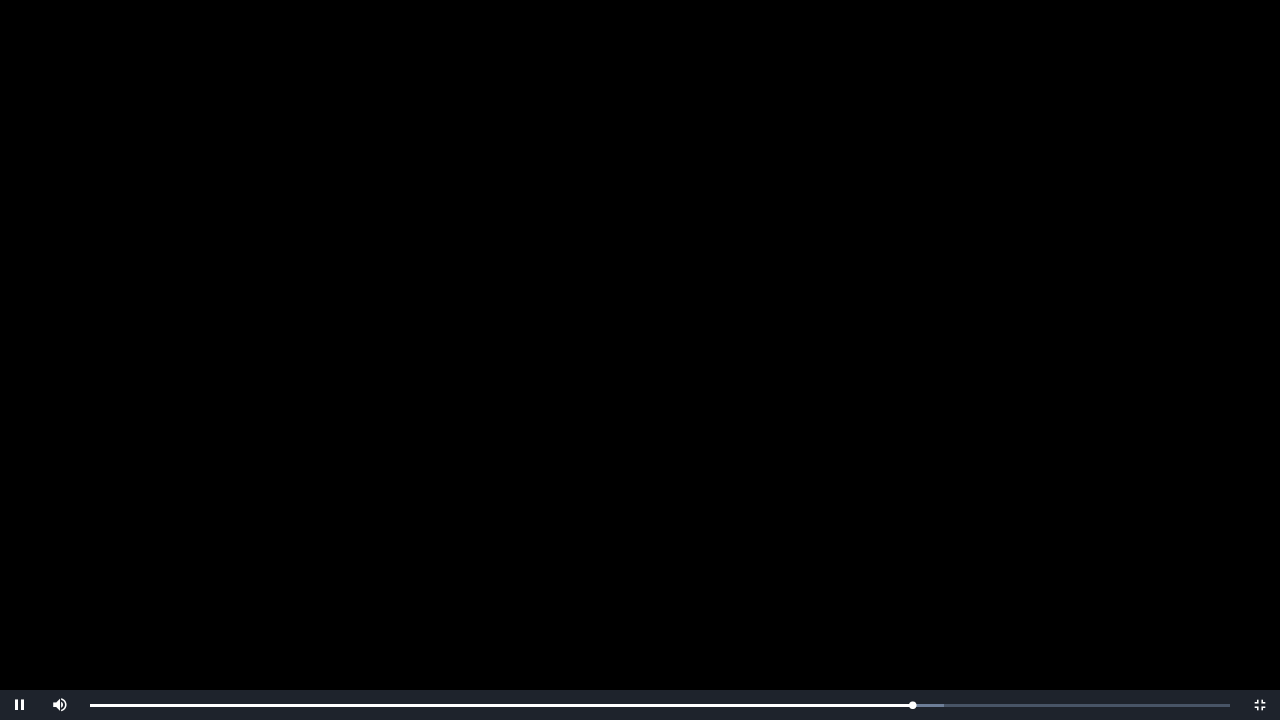 click at bounding box center [640, 360] 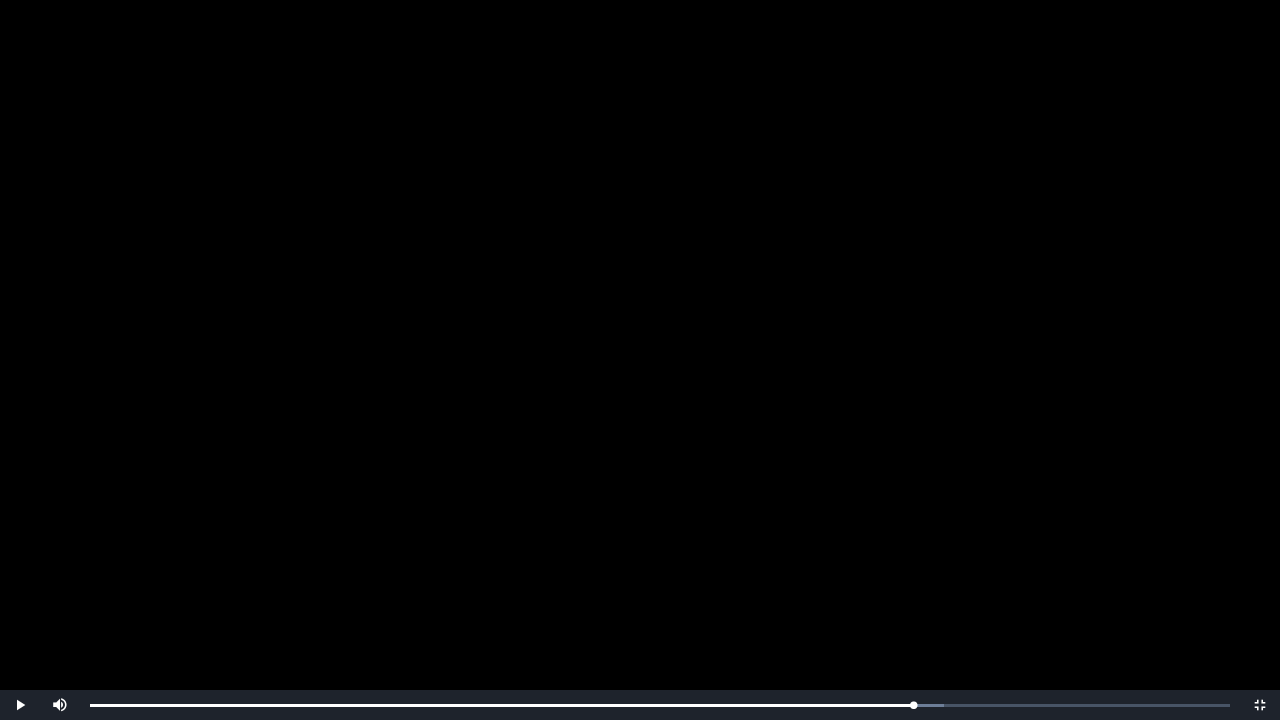 click at bounding box center (640, 360) 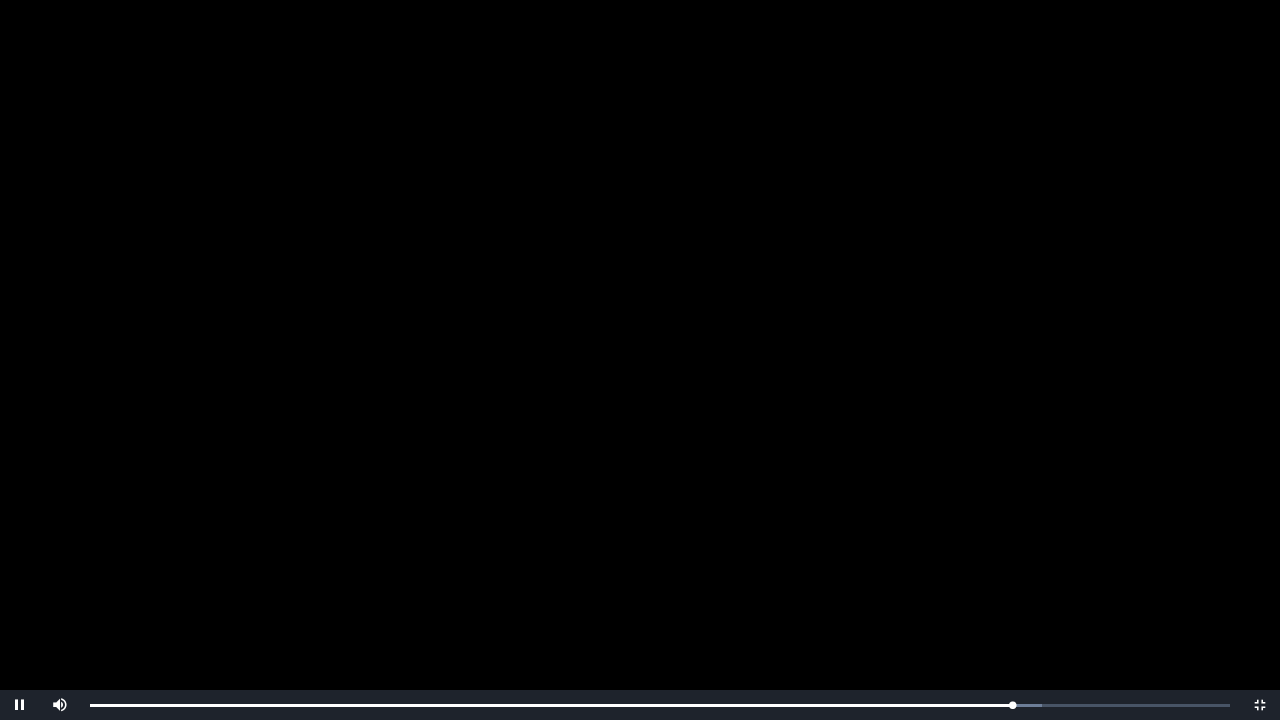 click at bounding box center [640, 360] 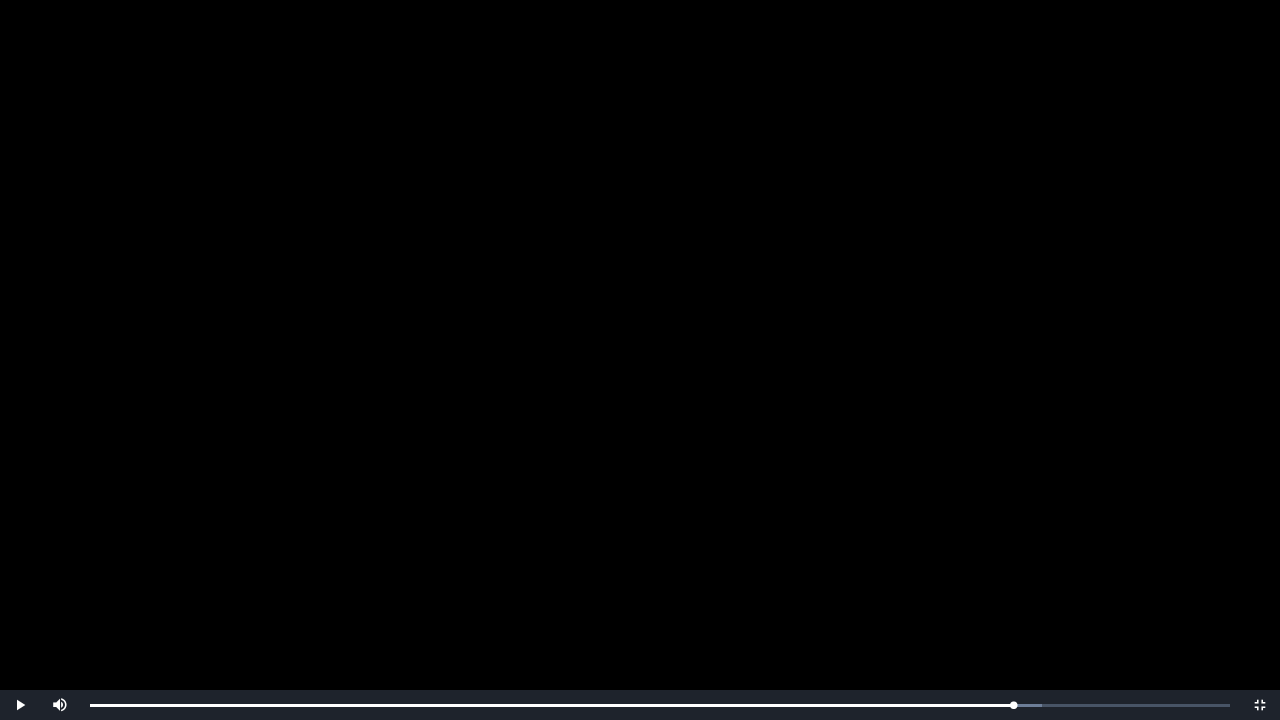 click at bounding box center [640, 360] 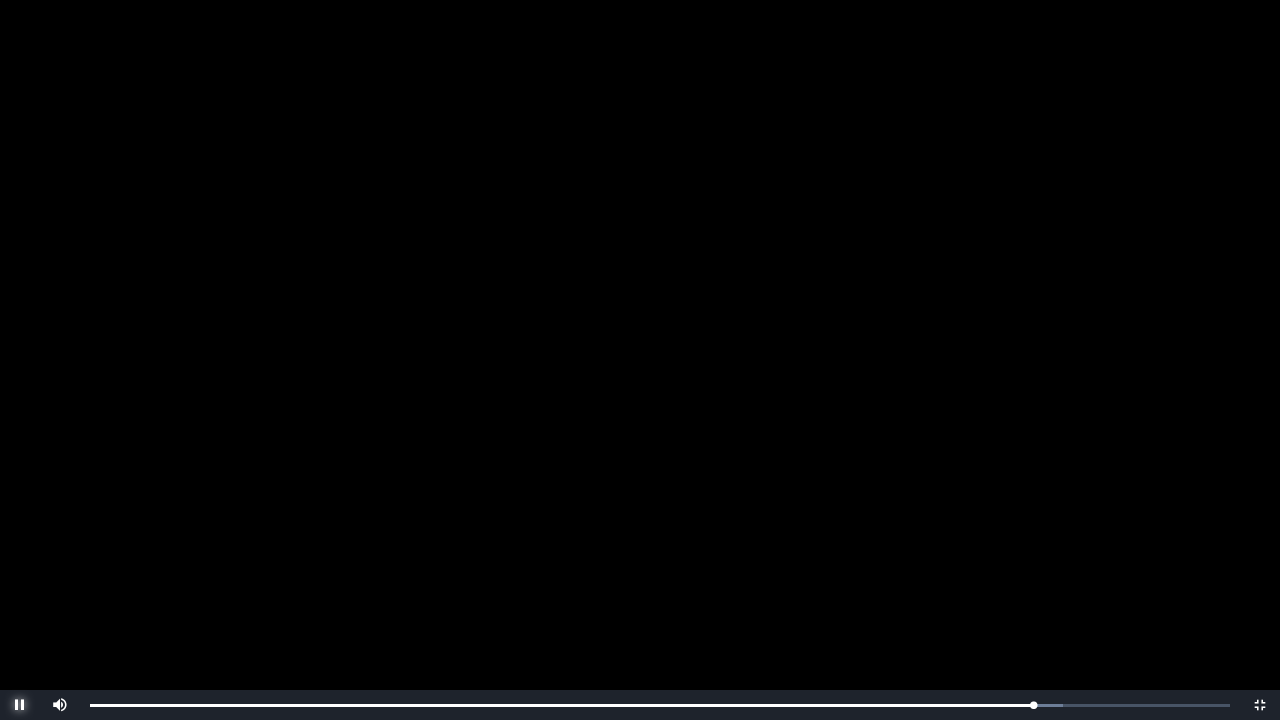 click at bounding box center (20, 705) 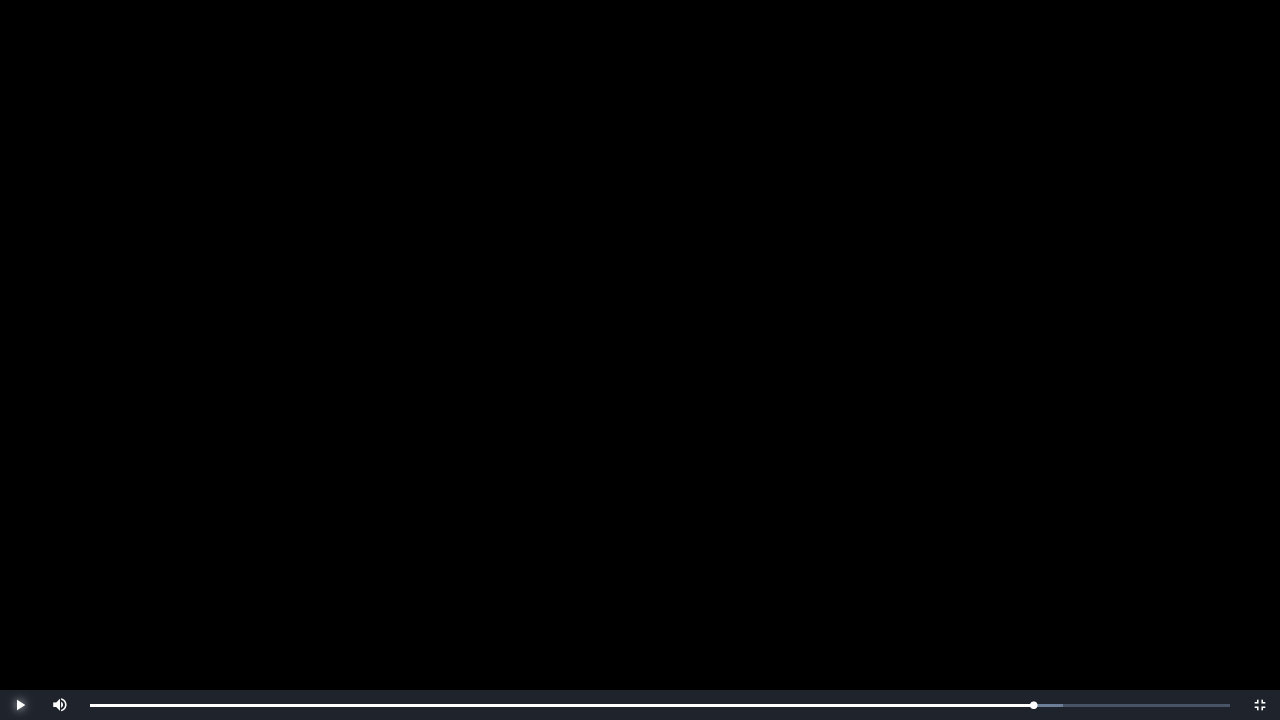click at bounding box center [20, 705] 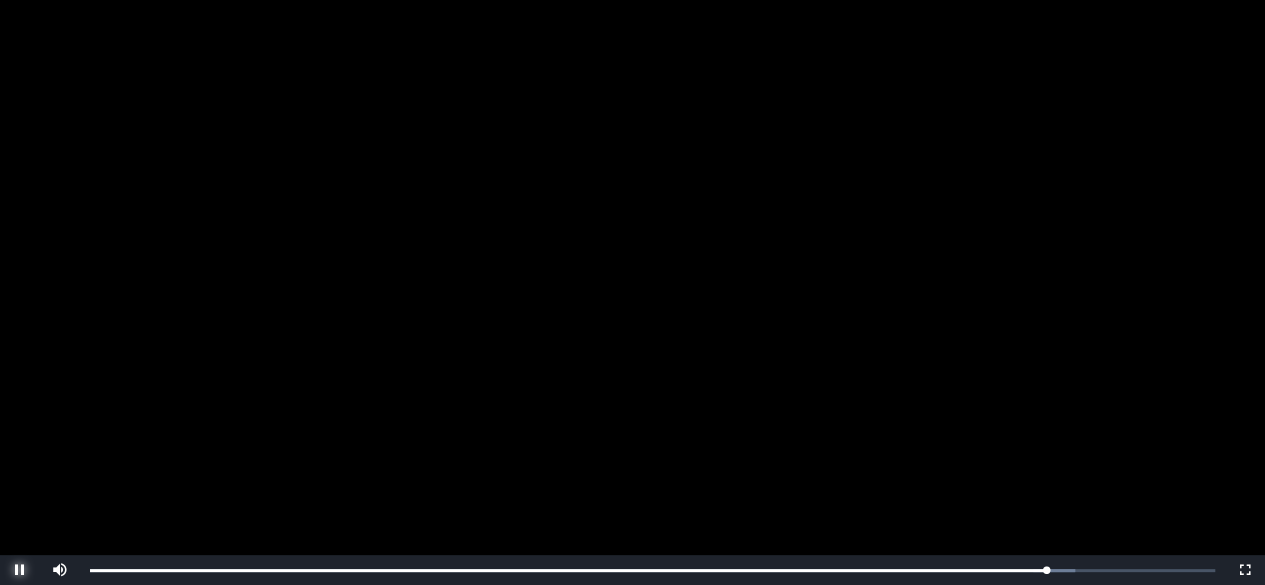 drag, startPoint x: 19, startPoint y: 700, endPoint x: 934, endPoint y: 282, distance: 1005.9568 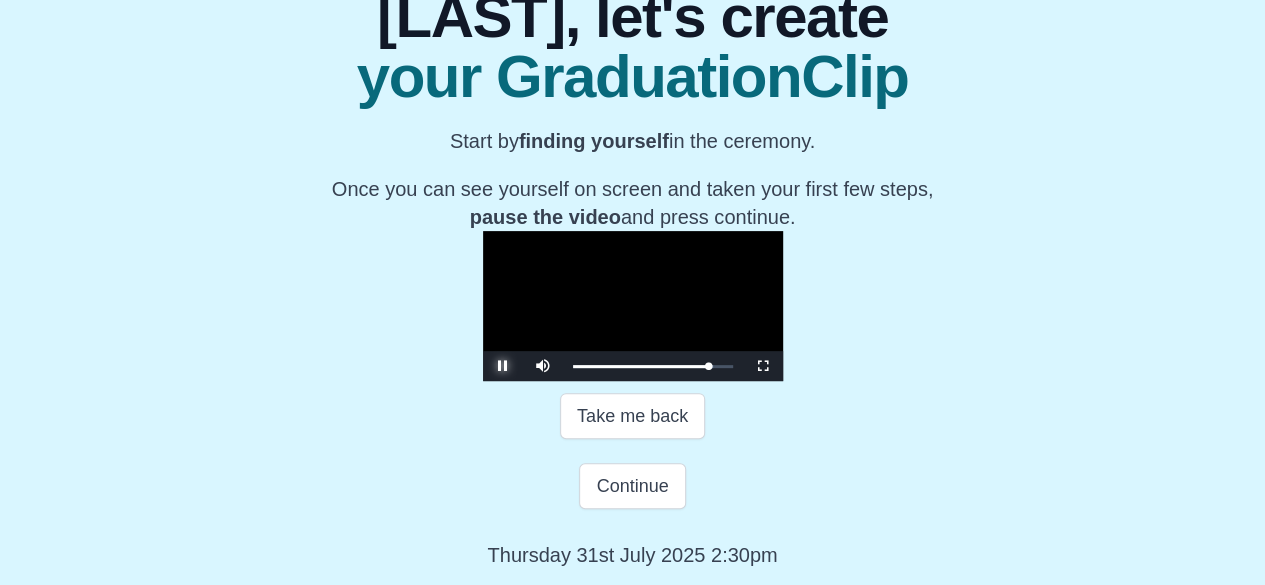 click on "**********" at bounding box center [632, 262] 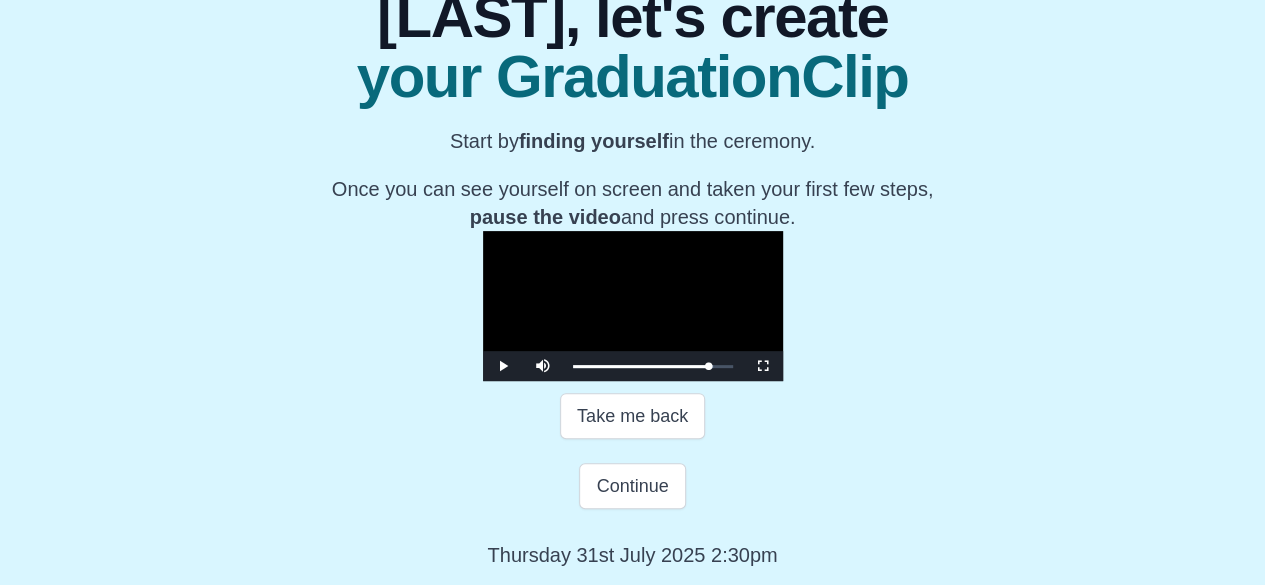 scroll, scrollTop: 400, scrollLeft: 0, axis: vertical 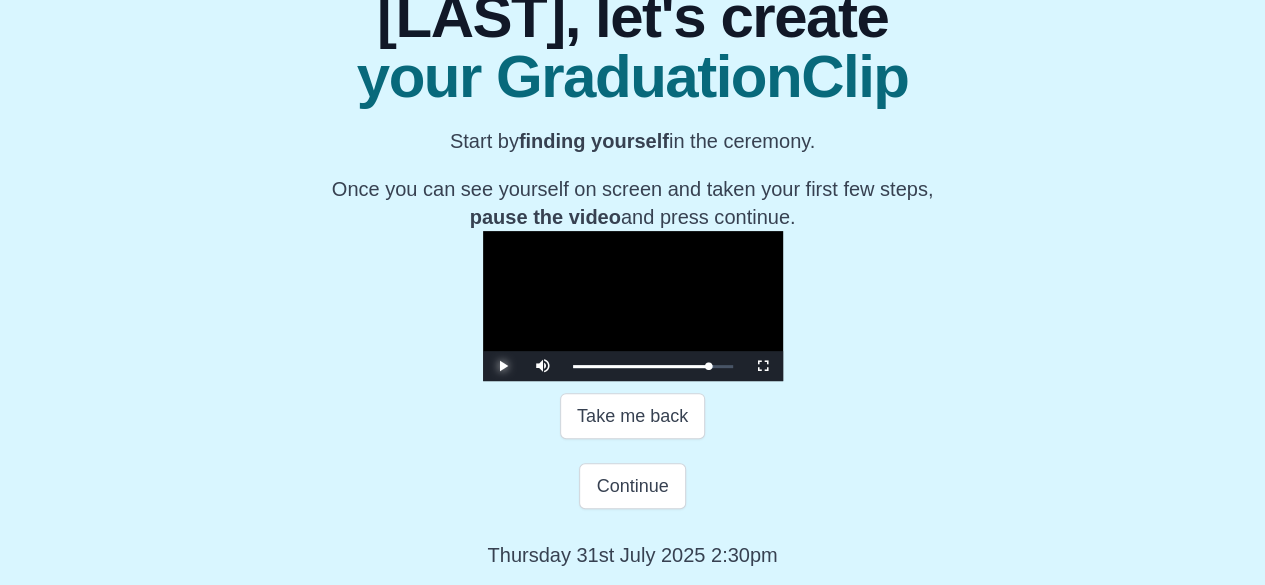 click at bounding box center [503, 366] 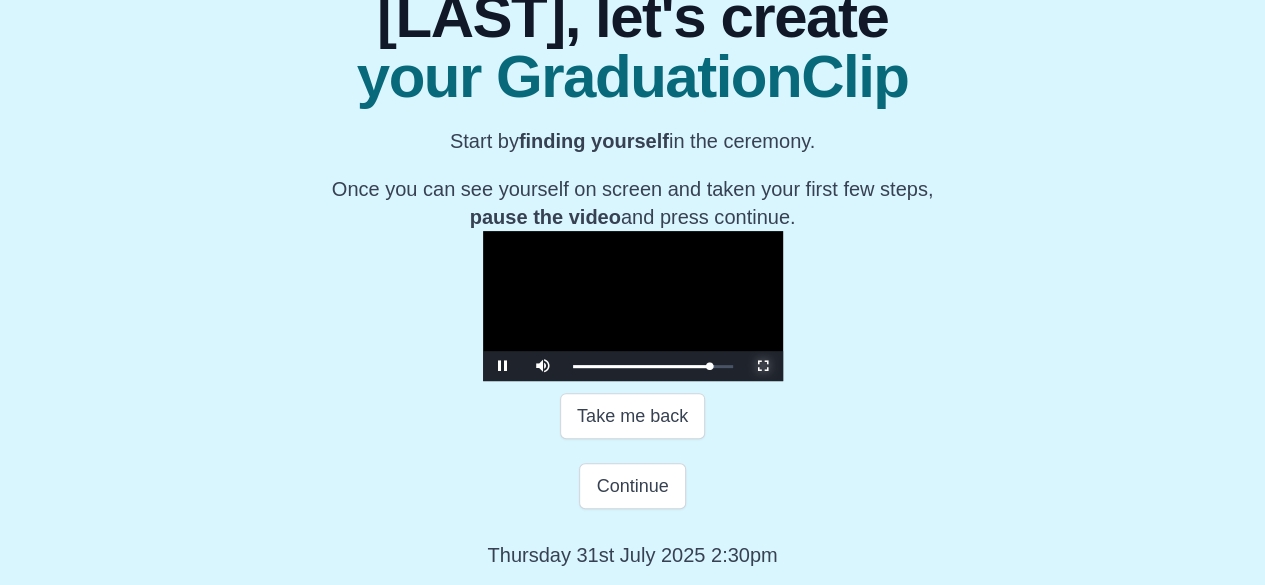 click at bounding box center (763, 366) 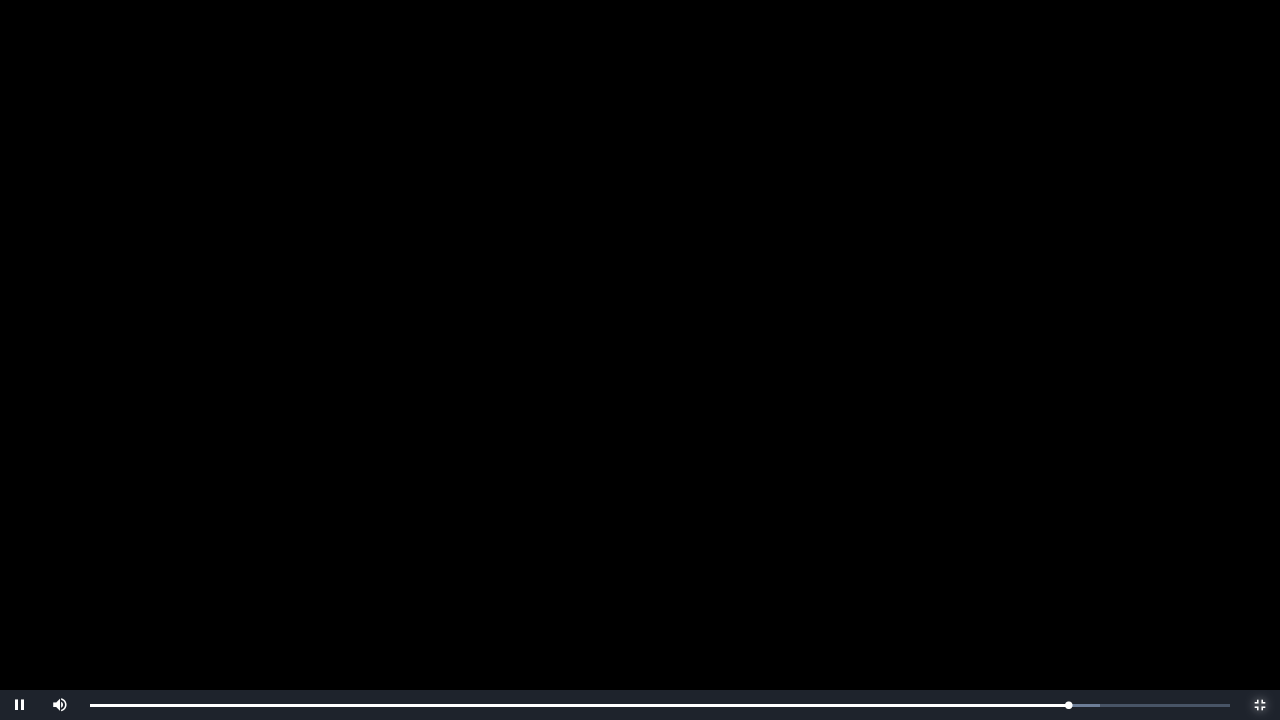 type 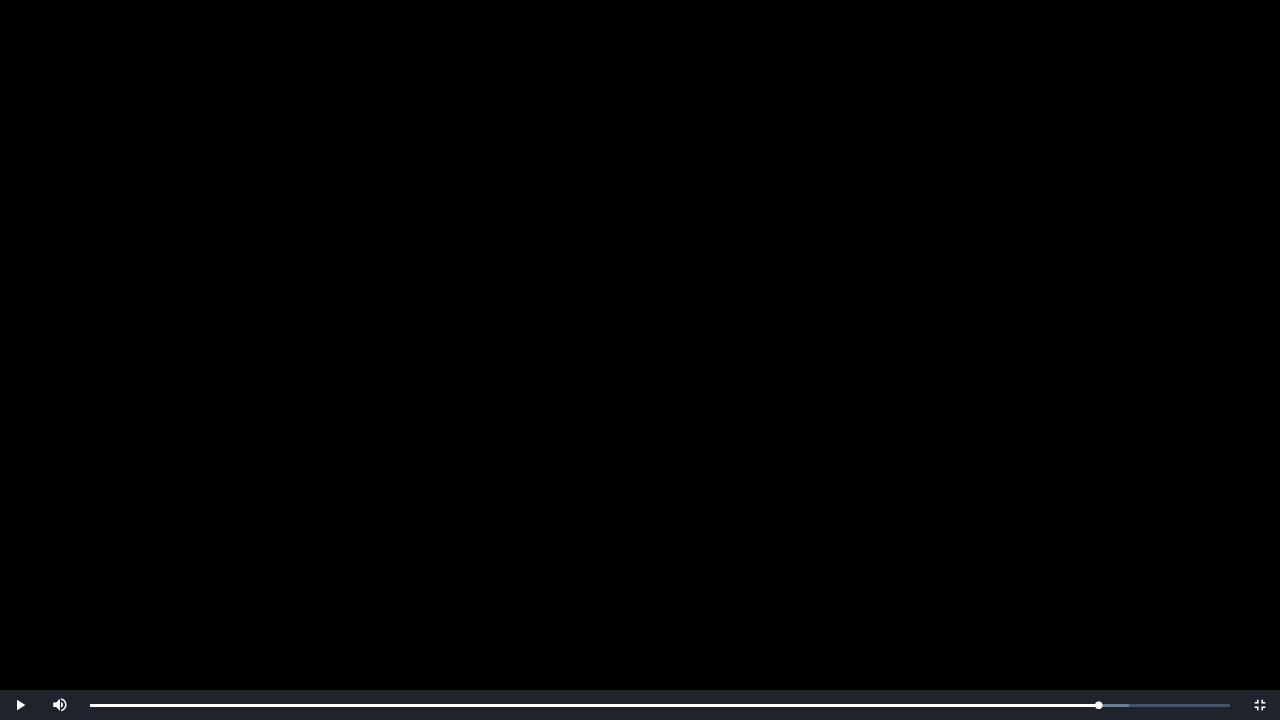 click at bounding box center [640, 360] 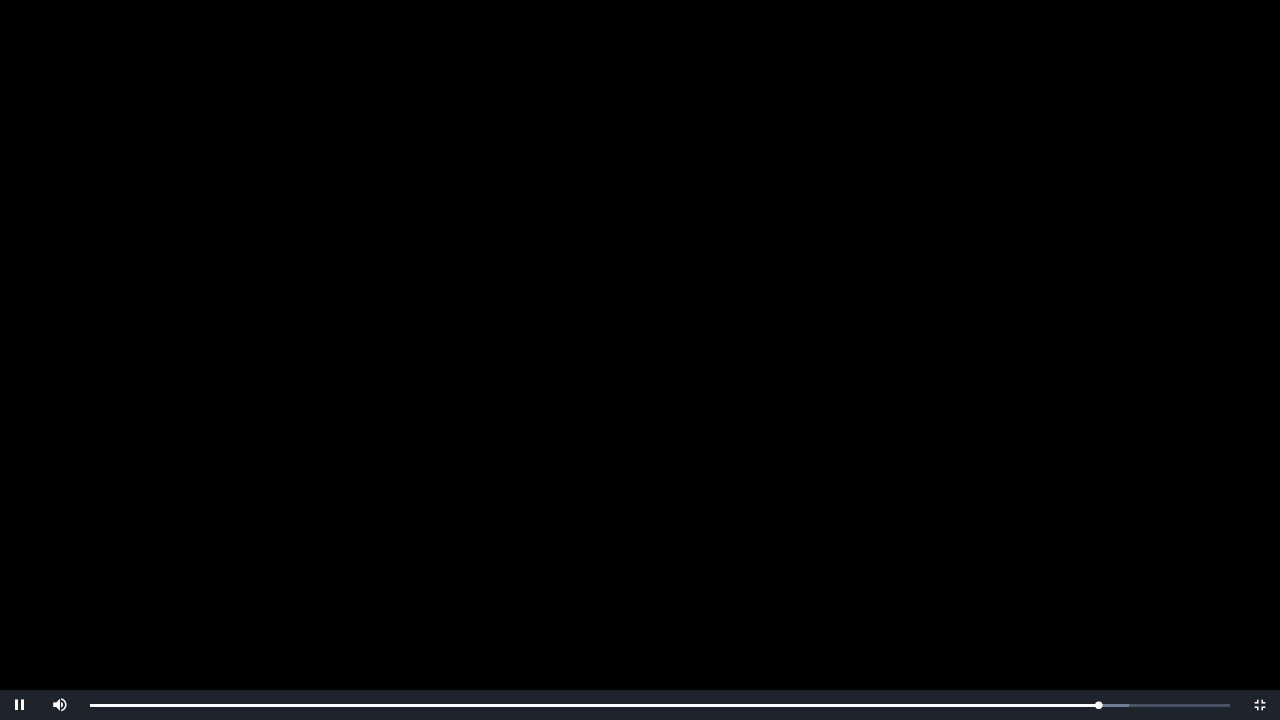 click at bounding box center (640, 360) 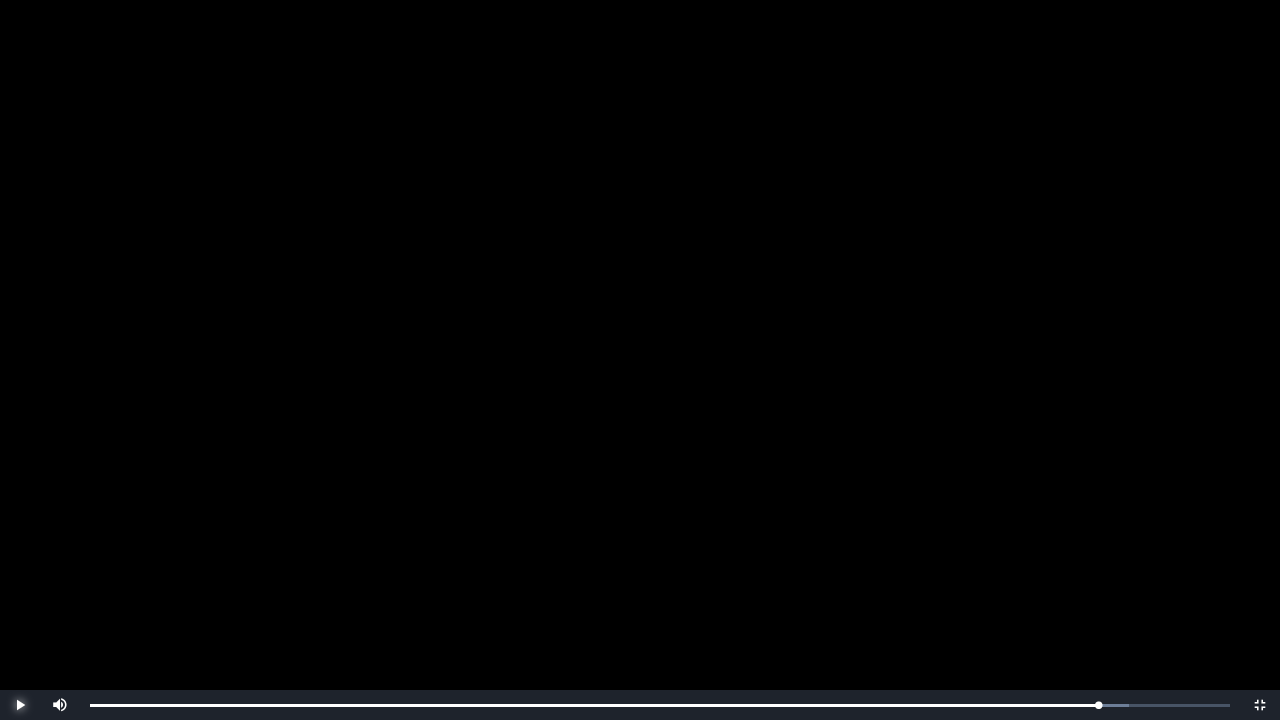 click at bounding box center (20, 705) 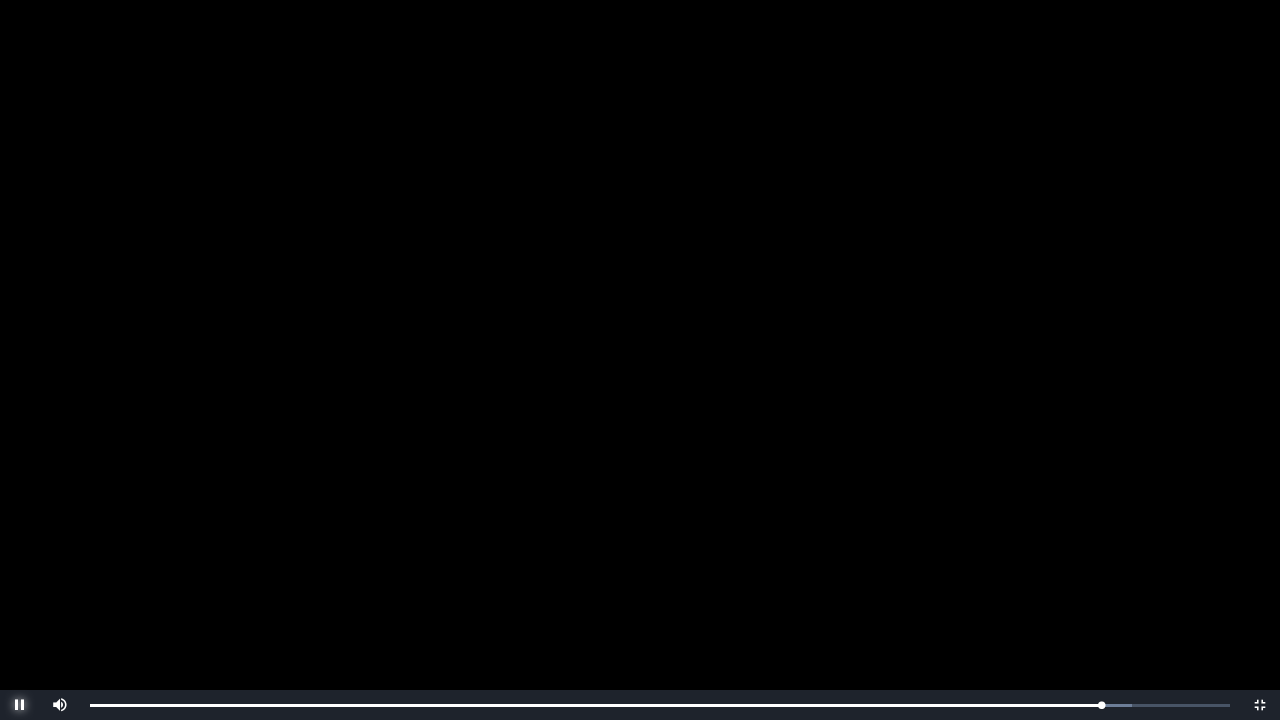 click at bounding box center [20, 705] 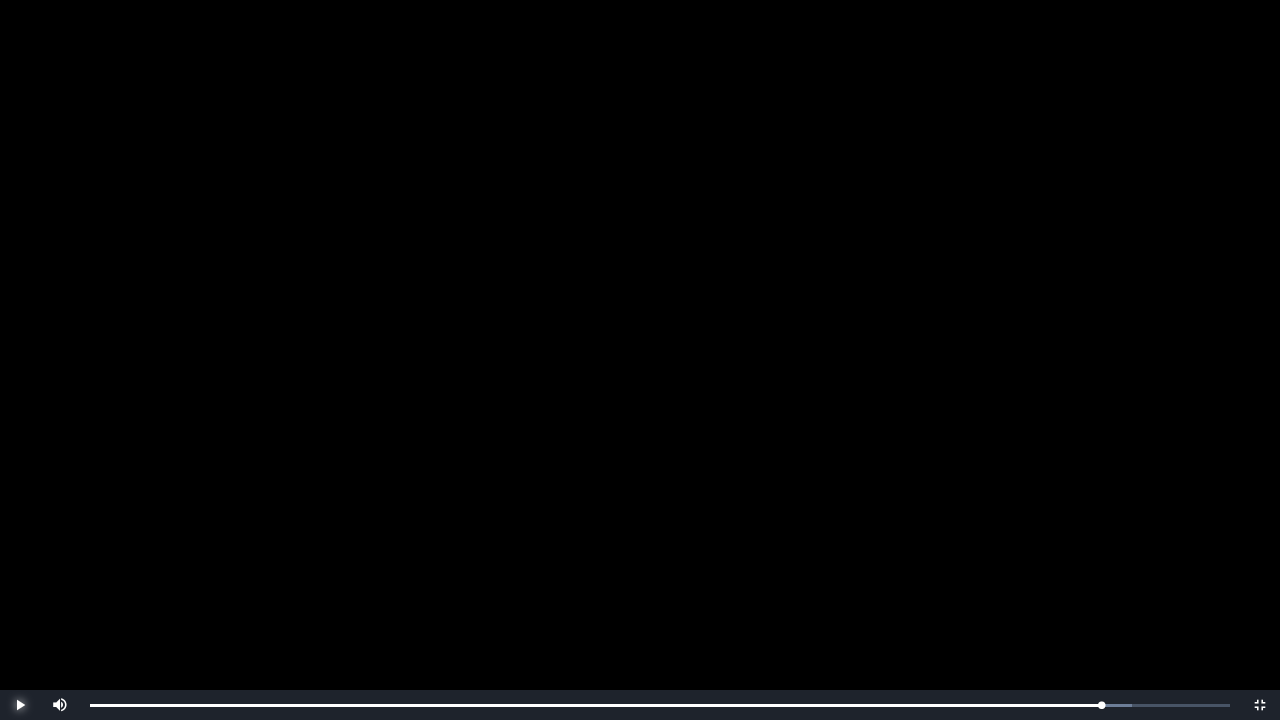 click at bounding box center [20, 705] 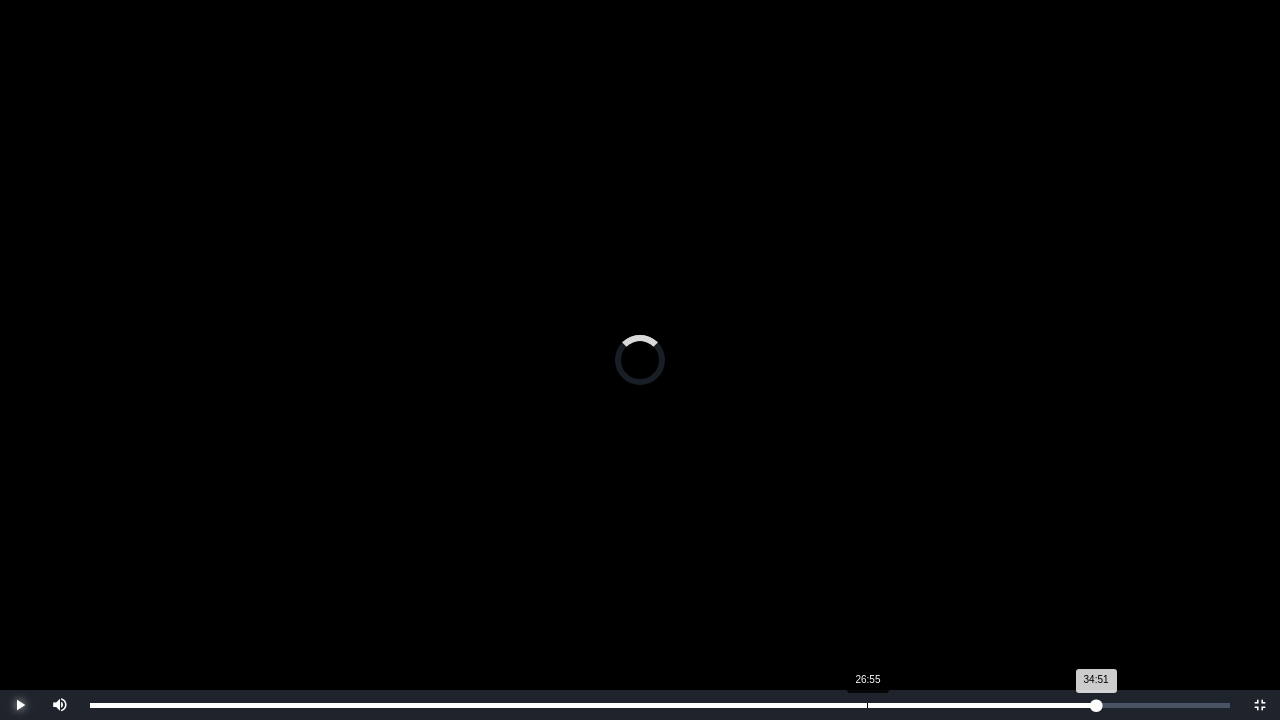 drag, startPoint x: 1096, startPoint y: 707, endPoint x: 843, endPoint y: 719, distance: 253.28442 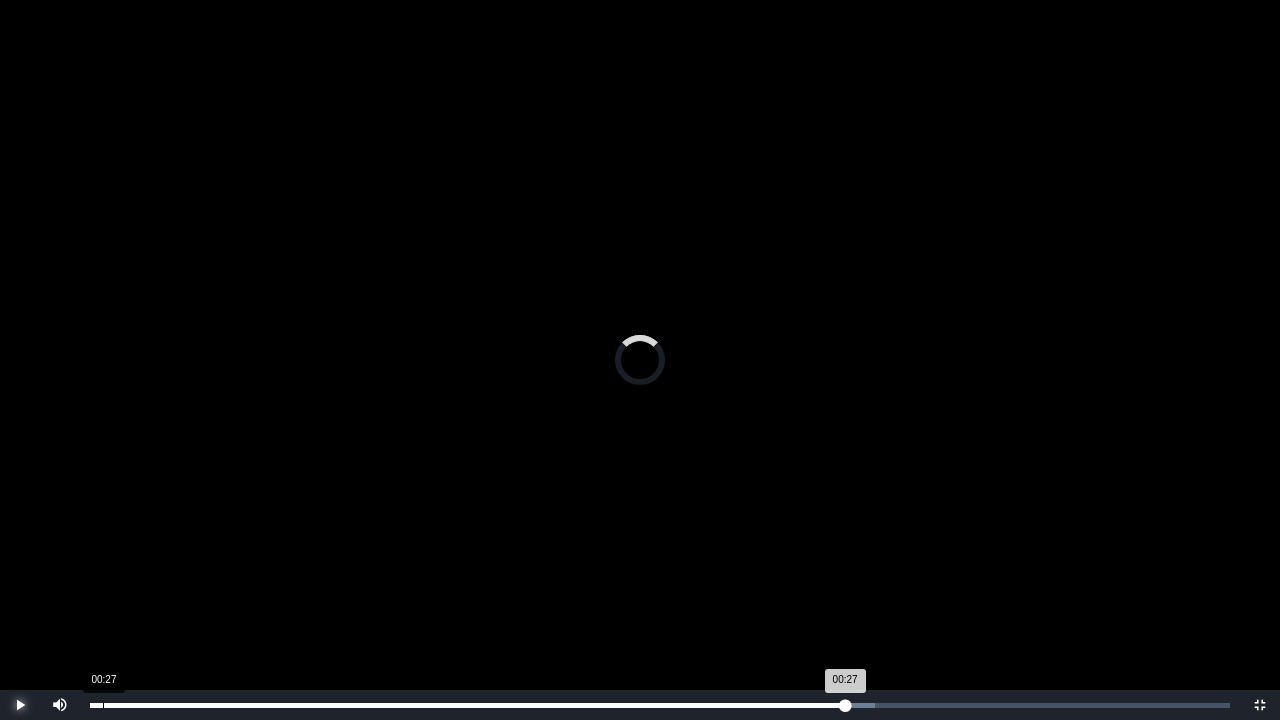 click on "00:27" at bounding box center [103, 705] 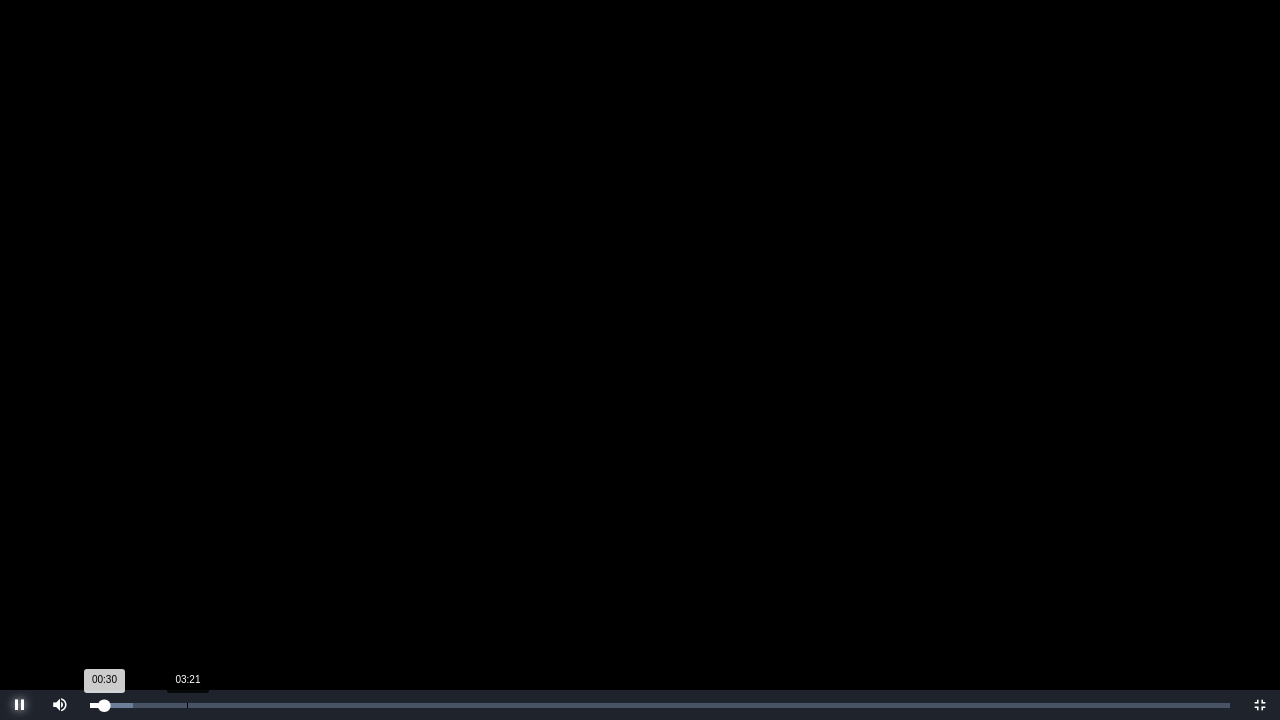 click on "Loaded : 0% 03:21 00:30 Progress : 0%" at bounding box center (660, 705) 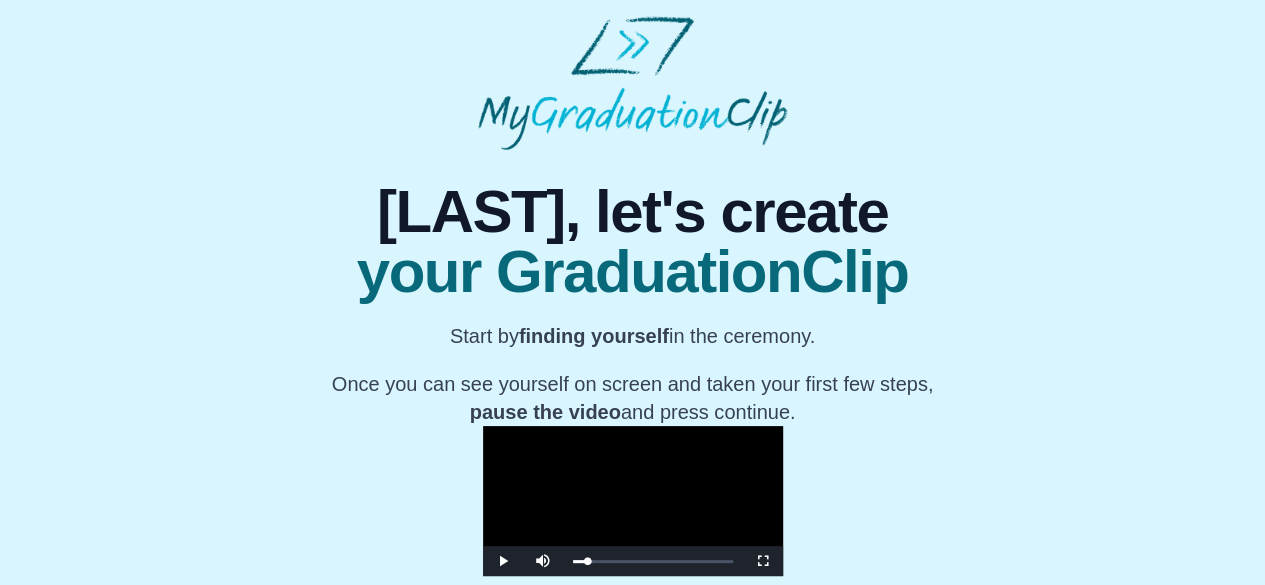 click on "**********" at bounding box center [632, 390] 